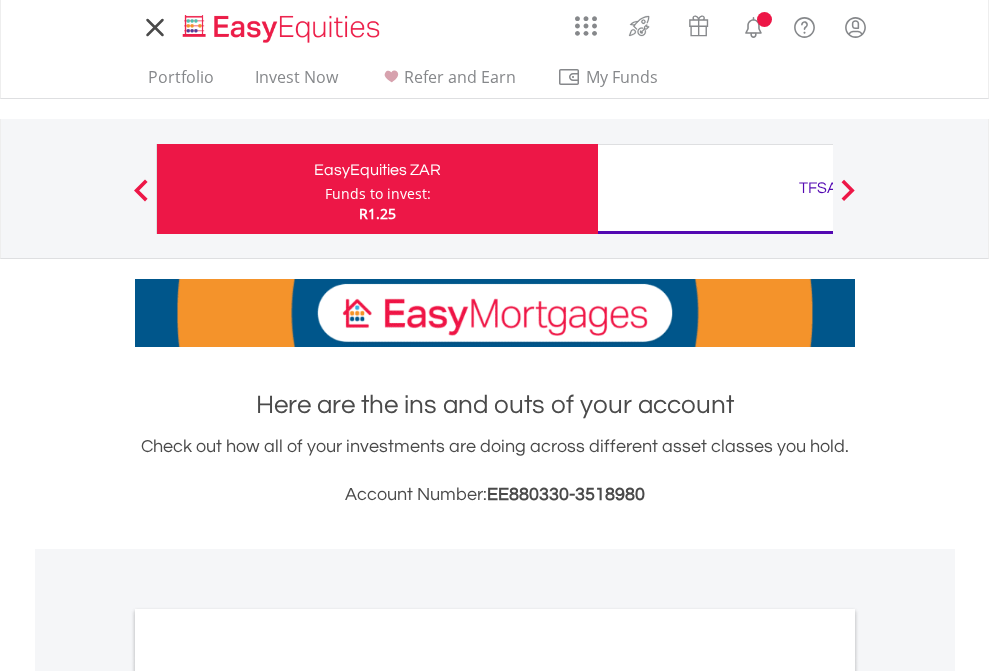 scroll, scrollTop: 0, scrollLeft: 0, axis: both 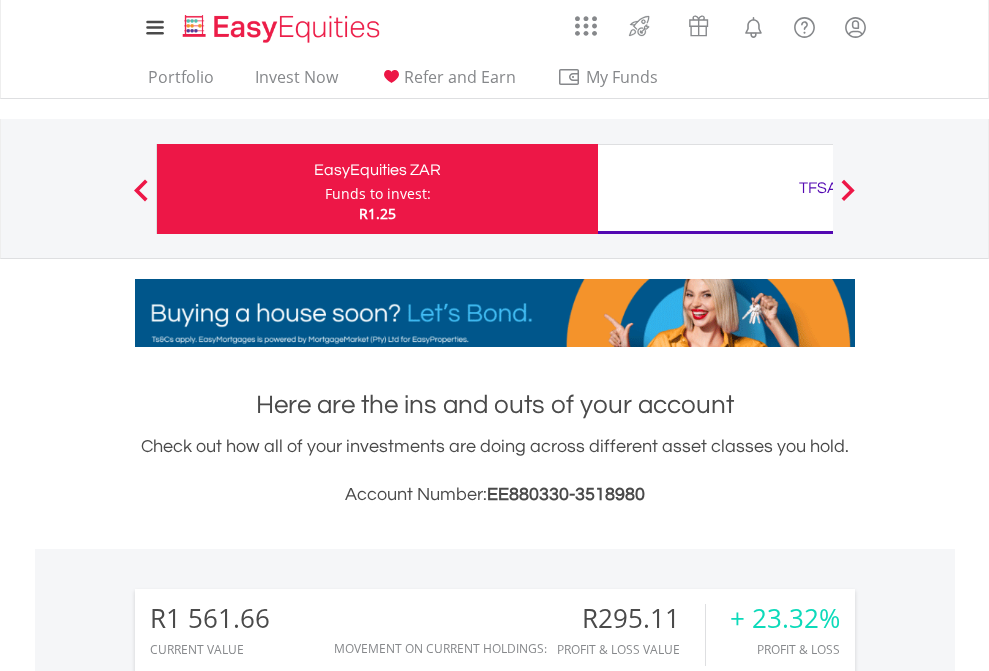 click on "Funds to invest:" at bounding box center (378, 194) 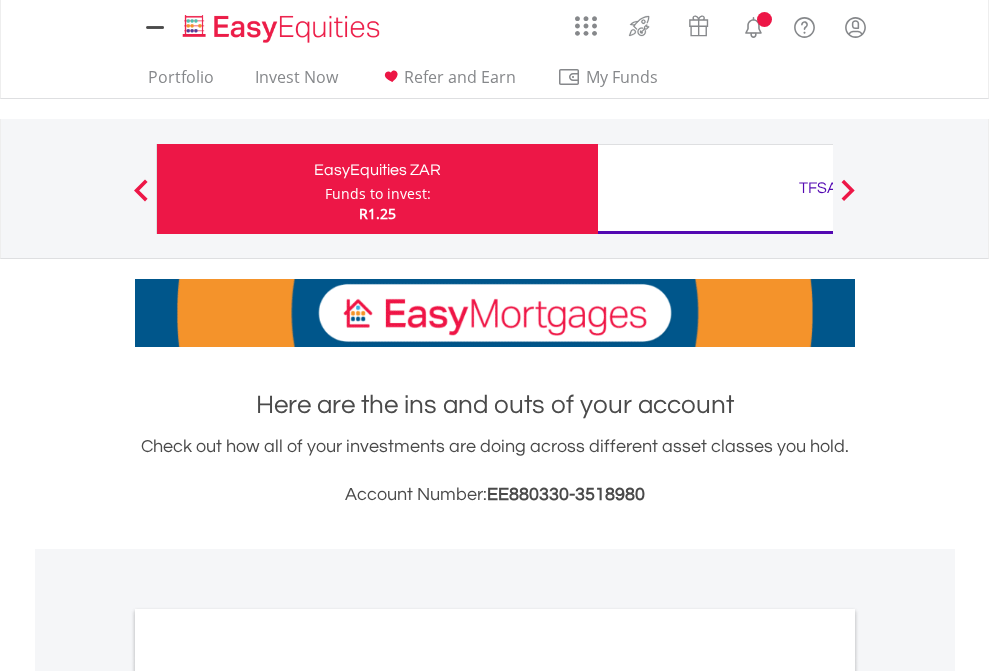 scroll, scrollTop: 0, scrollLeft: 0, axis: both 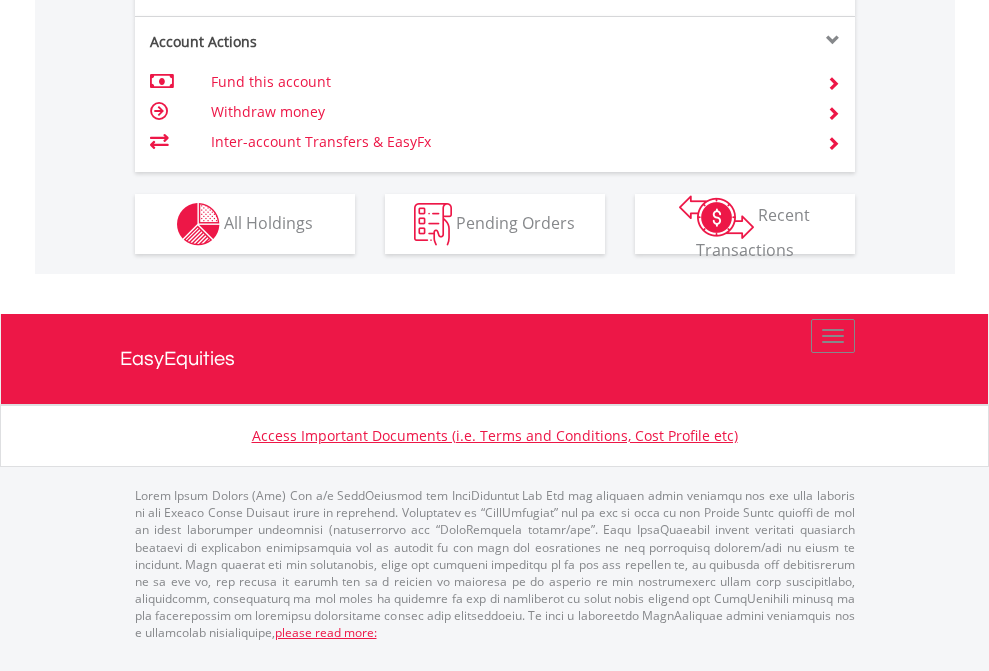 click on "Investment types" at bounding box center (706, -337) 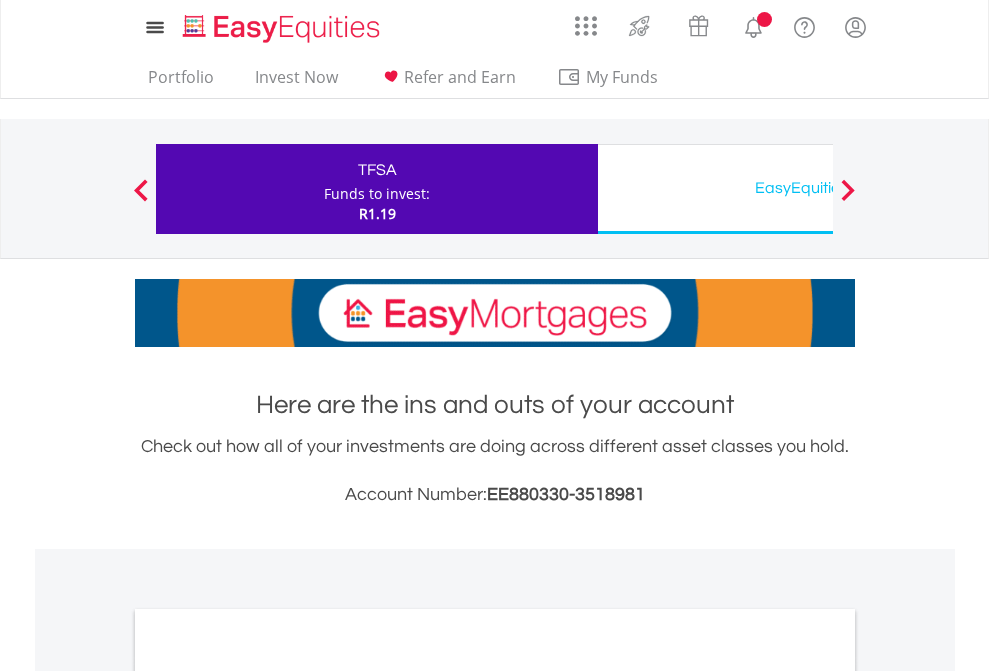 scroll, scrollTop: 0, scrollLeft: 0, axis: both 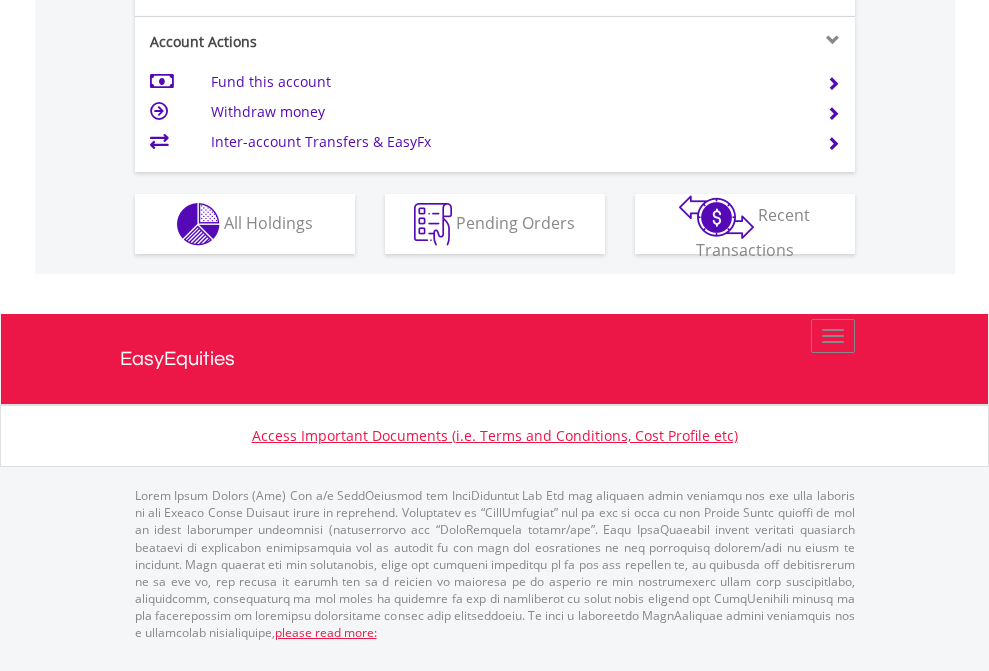 click on "Investment types" at bounding box center (706, -337) 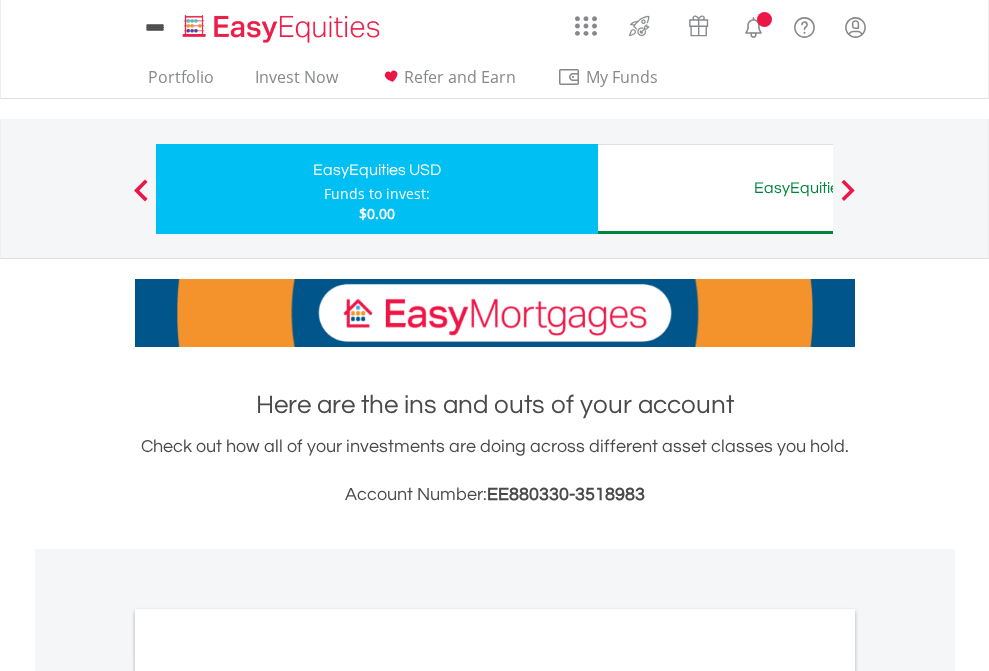 scroll, scrollTop: 0, scrollLeft: 0, axis: both 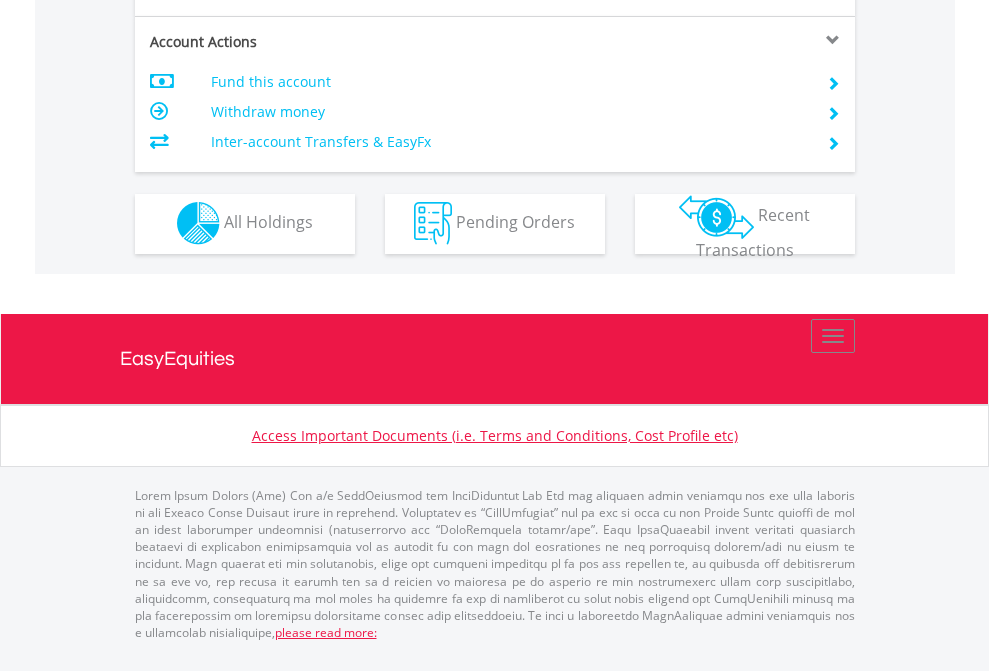 click on "Investment types" at bounding box center [706, -353] 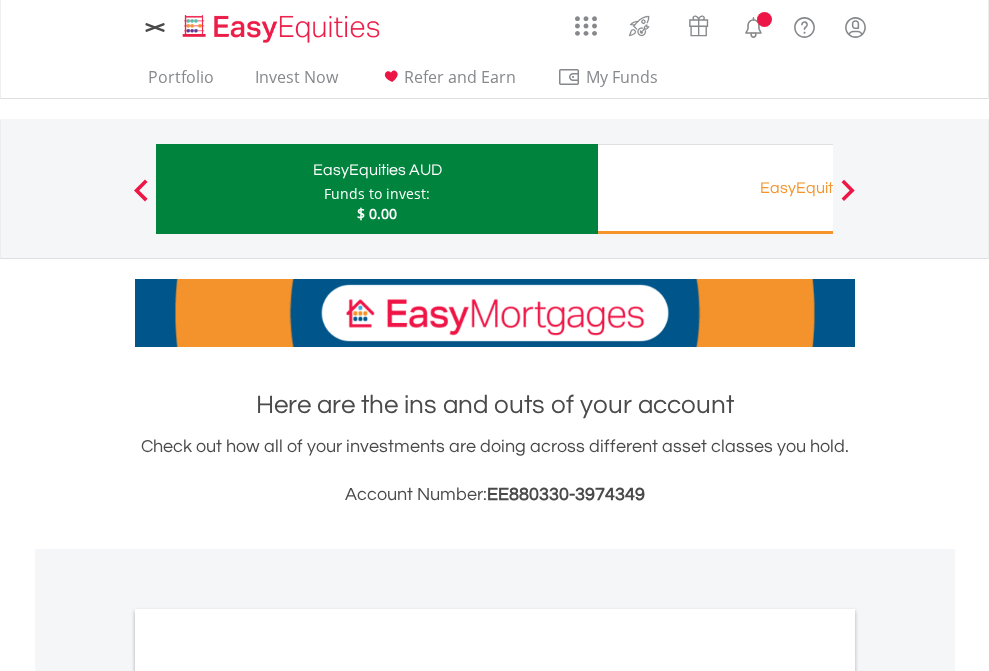 scroll, scrollTop: 0, scrollLeft: 0, axis: both 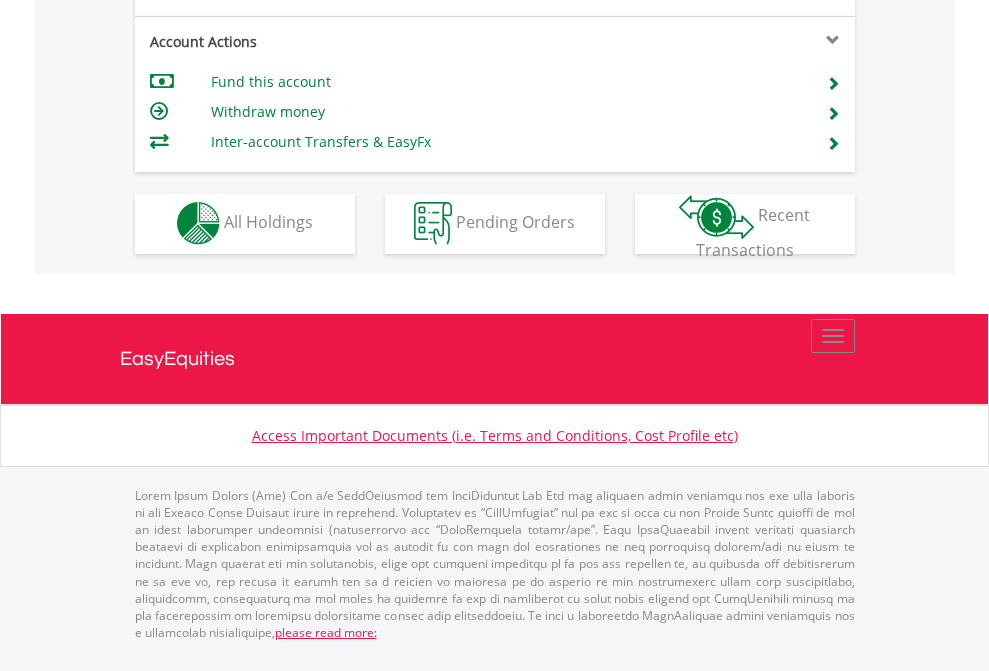 click on "Investment types" at bounding box center (706, -353) 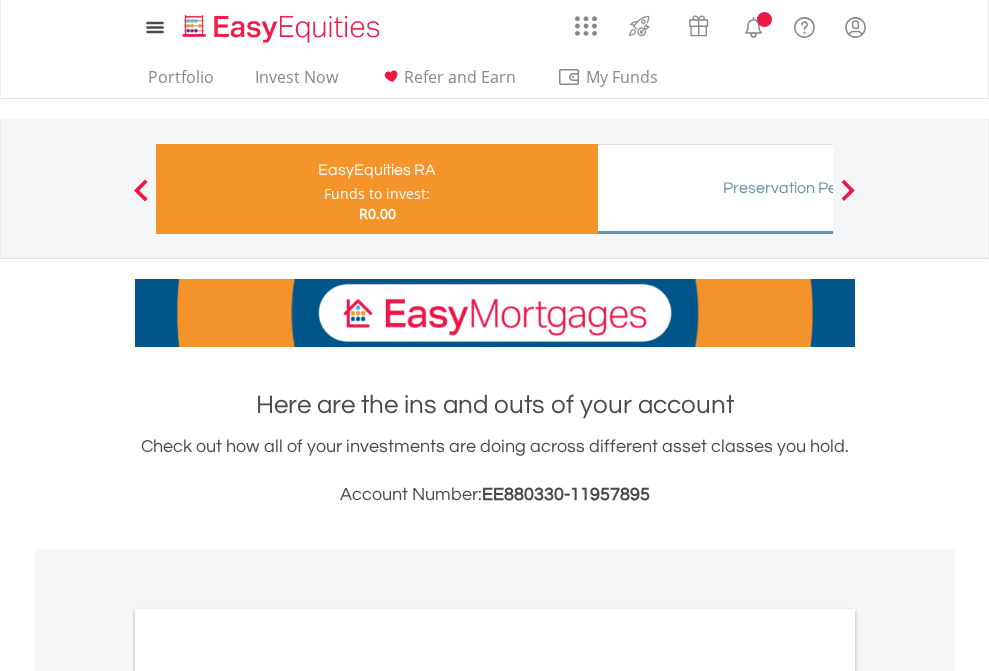 scroll, scrollTop: 0, scrollLeft: 0, axis: both 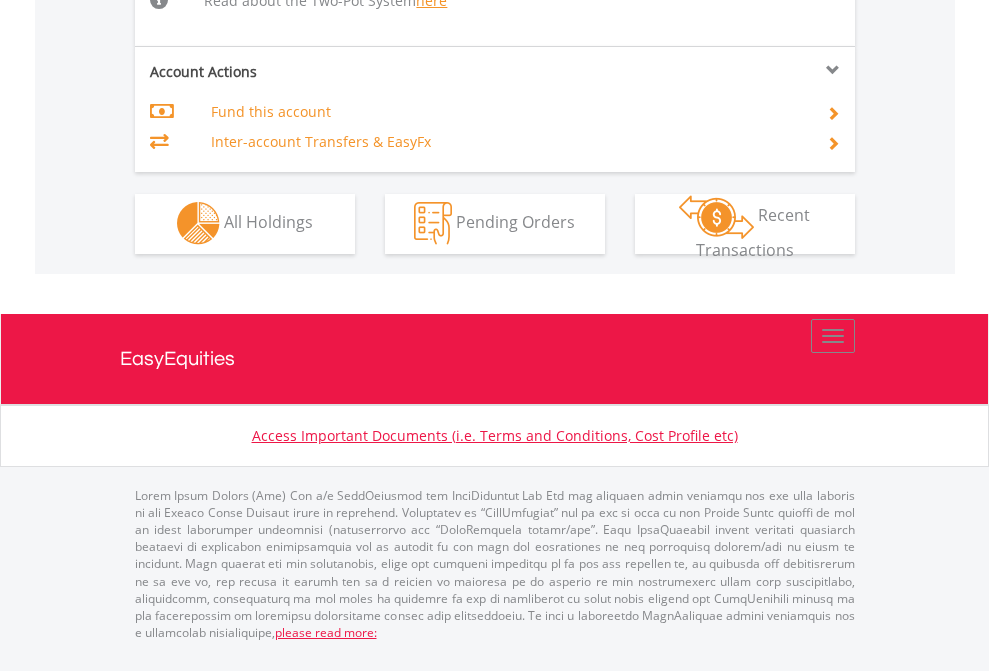 click on "Investment types" at bounding box center [706, -534] 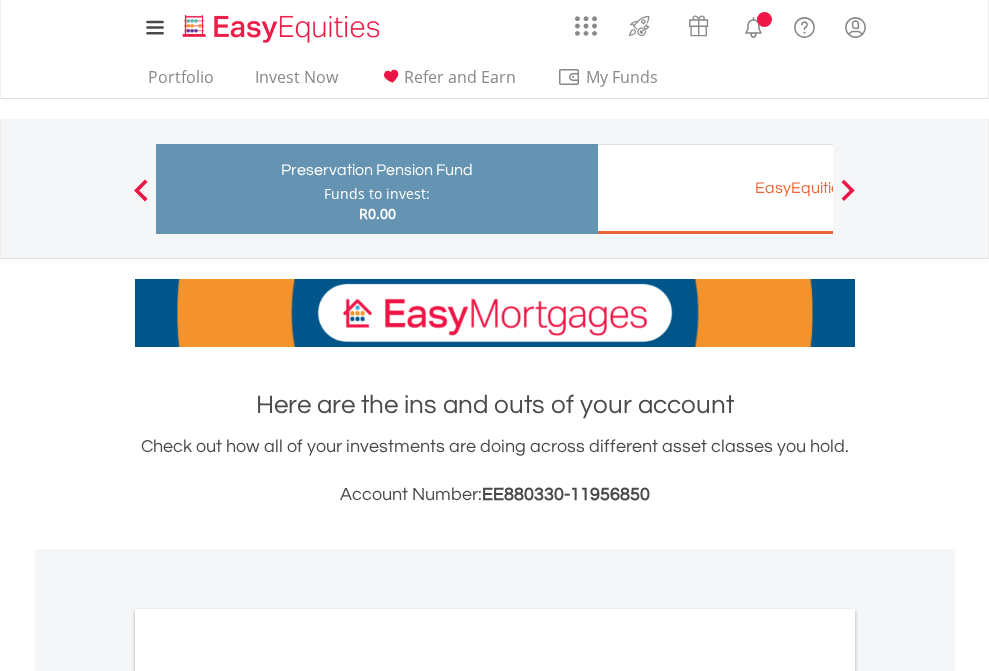 scroll, scrollTop: 0, scrollLeft: 0, axis: both 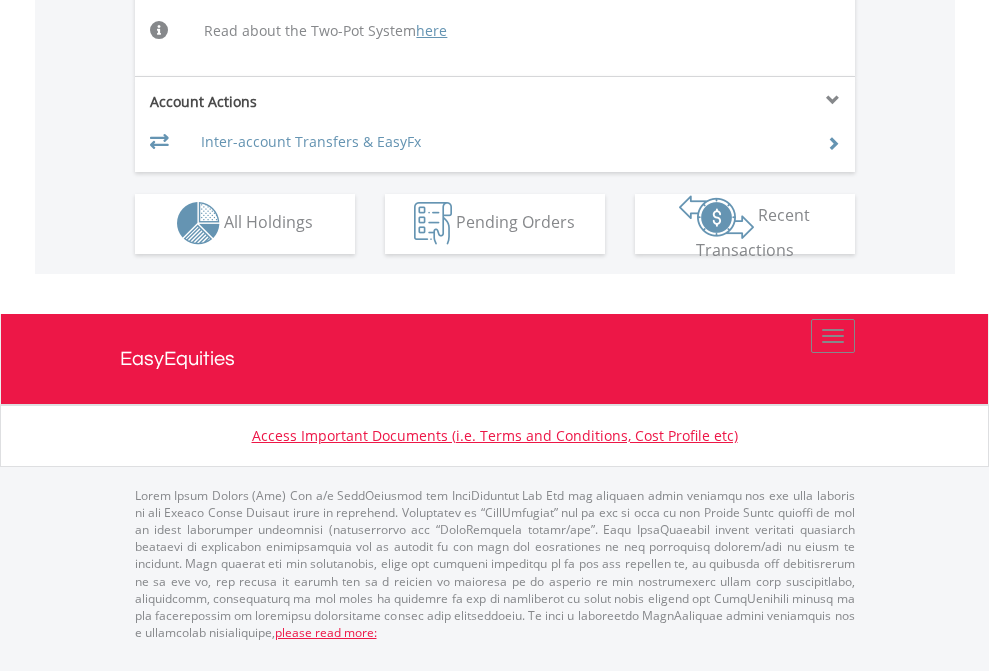 click on "Investment types" at bounding box center (706, -504) 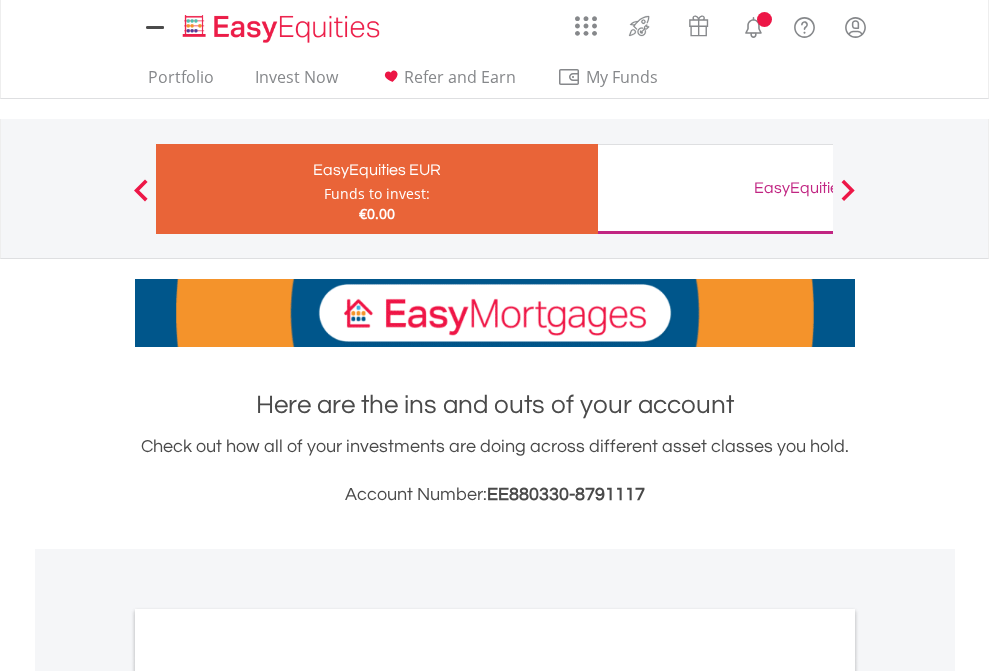 scroll, scrollTop: 0, scrollLeft: 0, axis: both 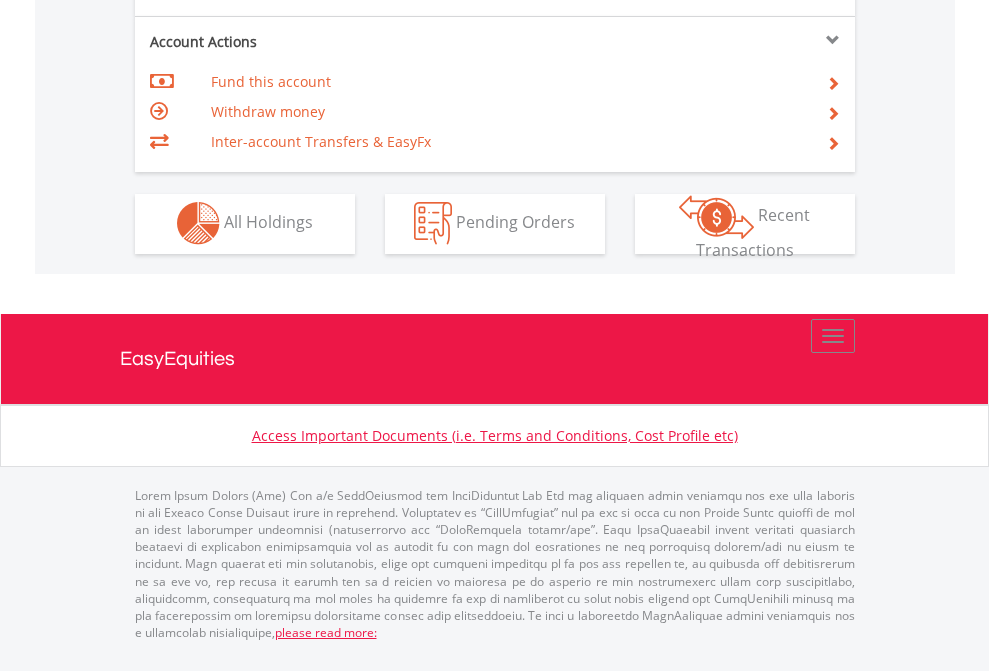 click on "Investment types" at bounding box center [706, -353] 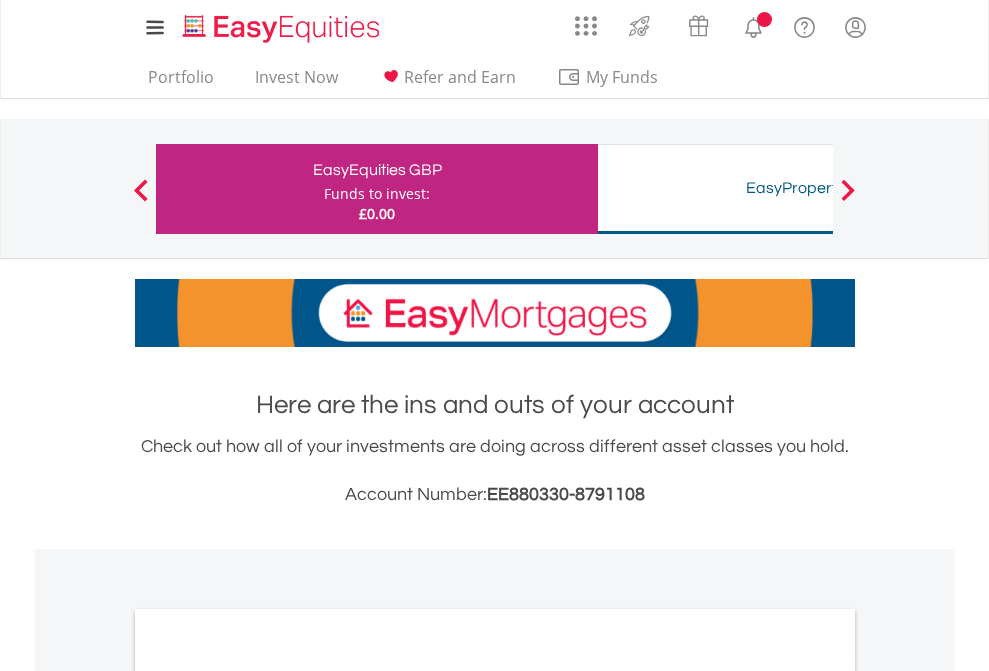 scroll, scrollTop: 0, scrollLeft: 0, axis: both 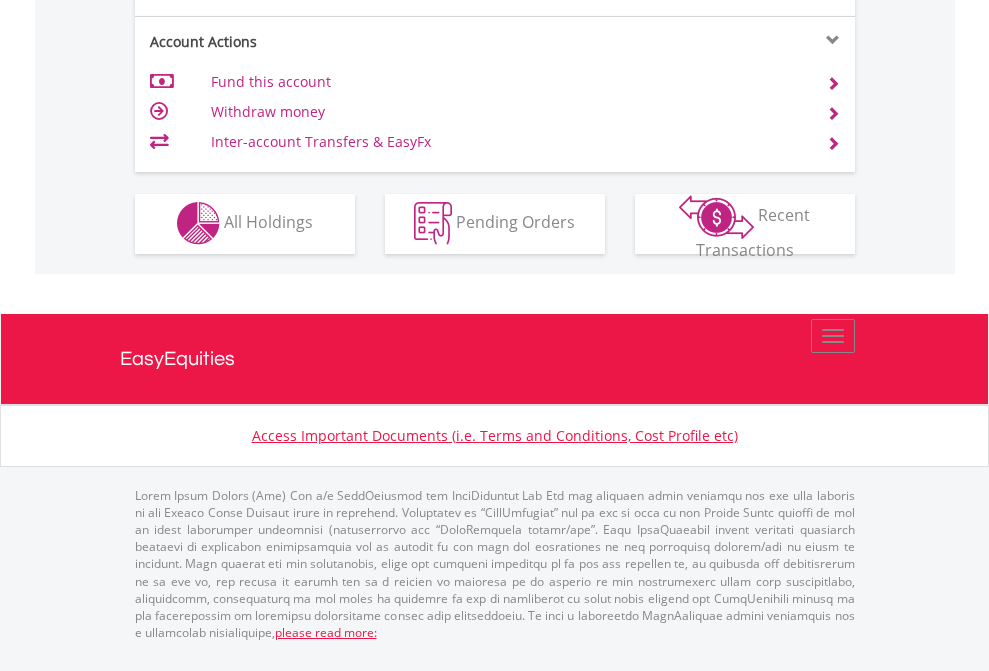 click on "Investment types" at bounding box center [706, -353] 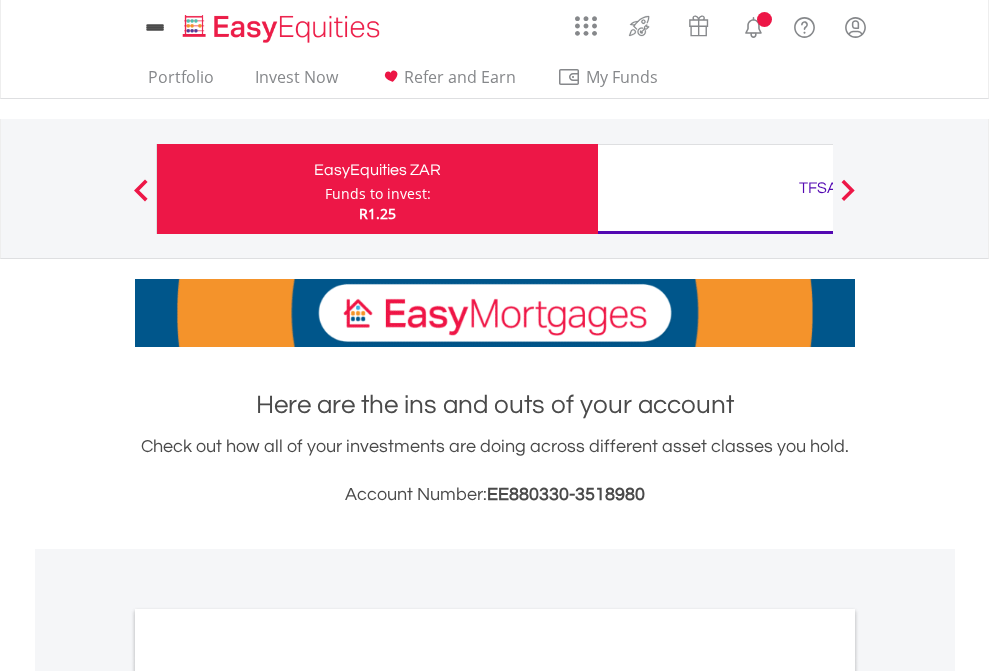 scroll, scrollTop: 0, scrollLeft: 0, axis: both 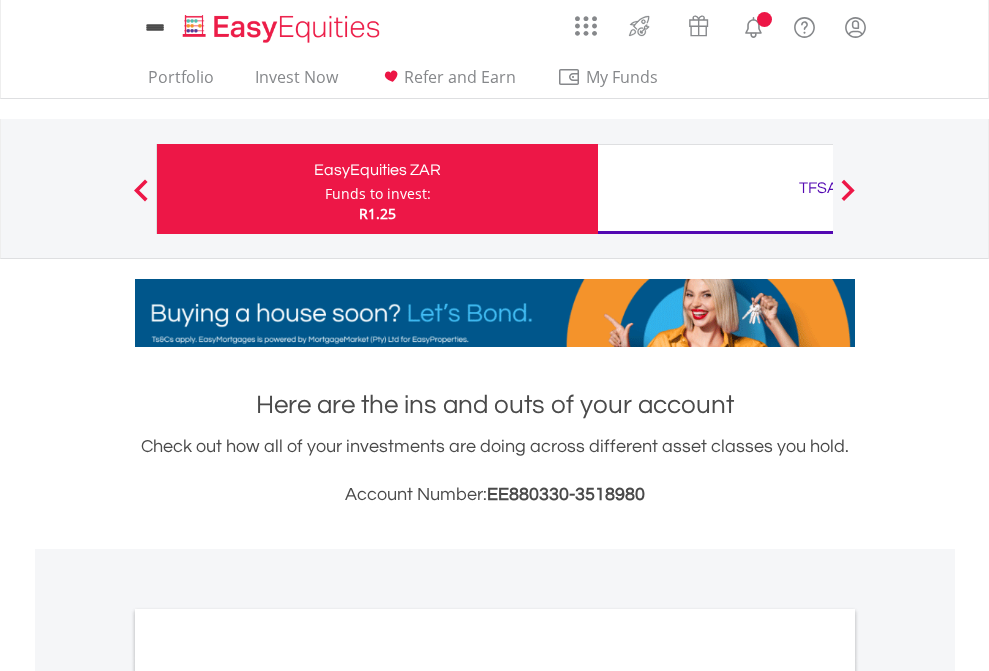 click on "All Holdings" at bounding box center (268, 1096) 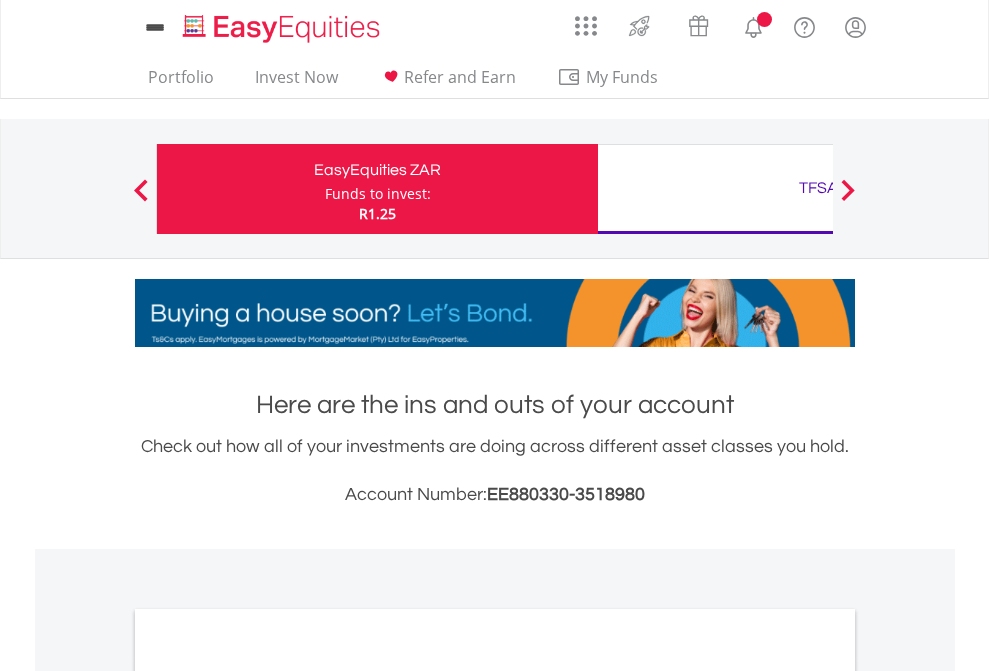 scroll, scrollTop: 1202, scrollLeft: 0, axis: vertical 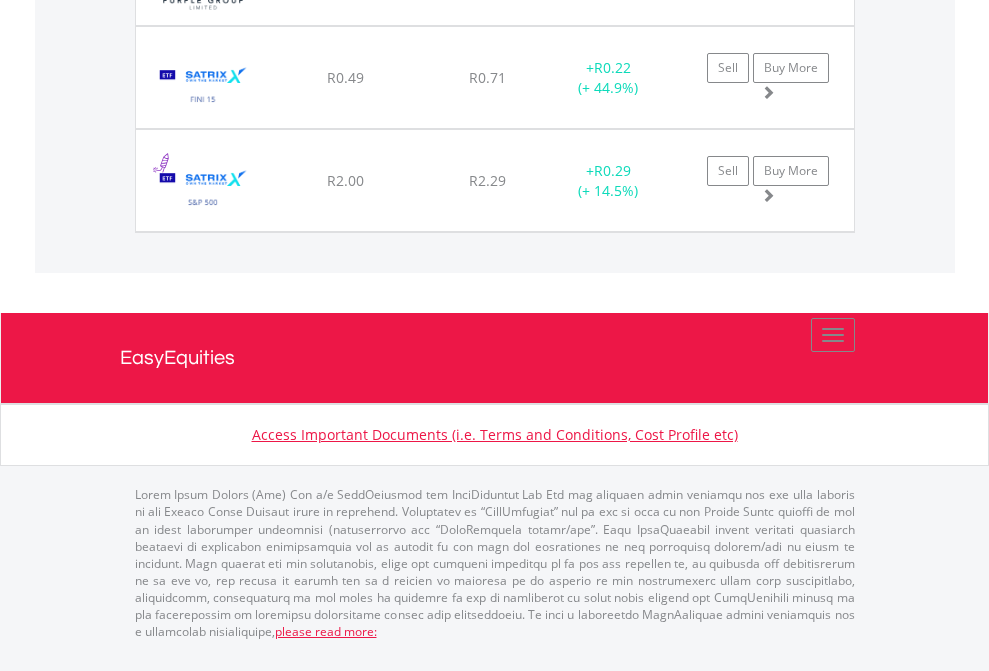 click on "TFSA" at bounding box center [818, -1997] 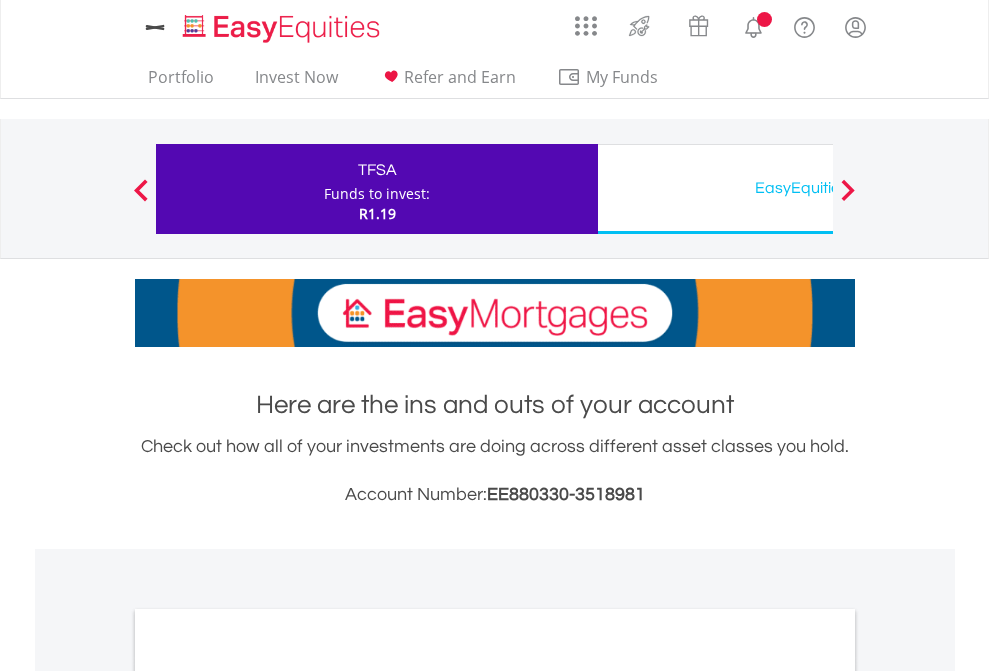scroll, scrollTop: 0, scrollLeft: 0, axis: both 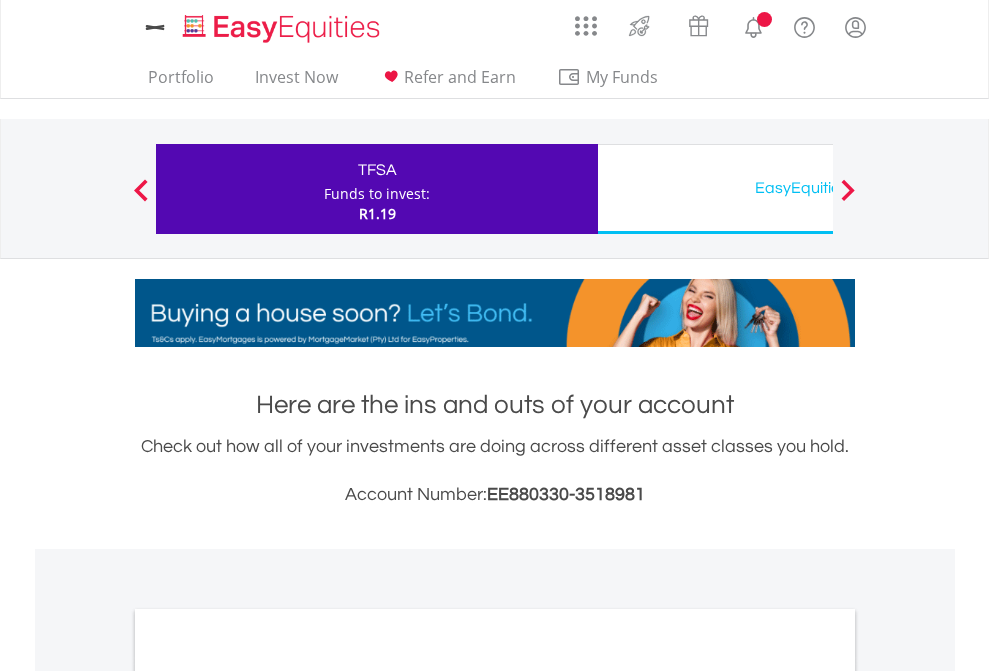 click on "All Holdings" at bounding box center [268, 1096] 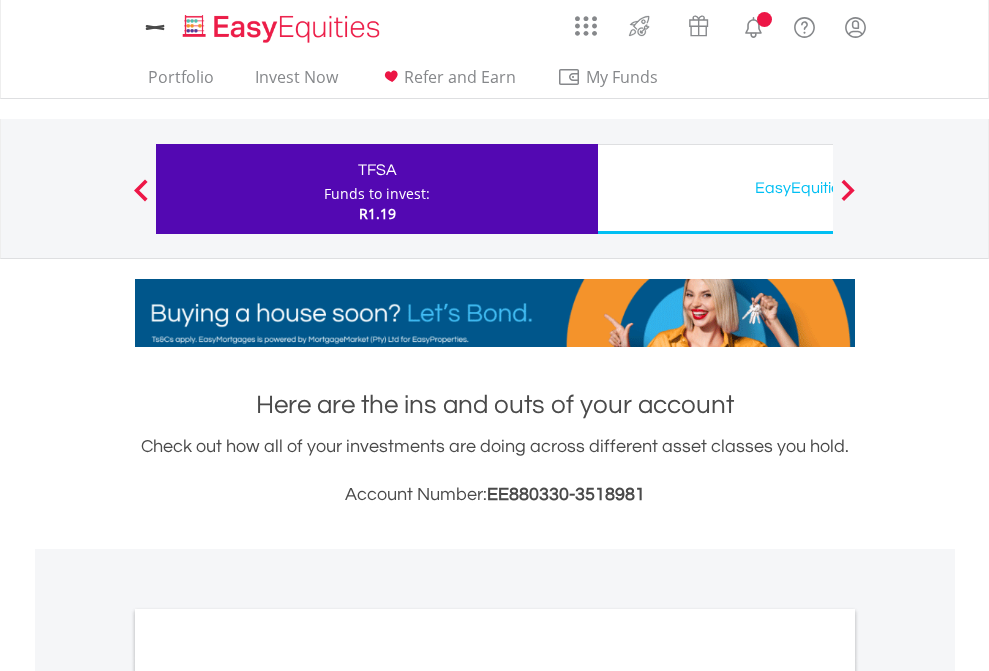 scroll, scrollTop: 1202, scrollLeft: 0, axis: vertical 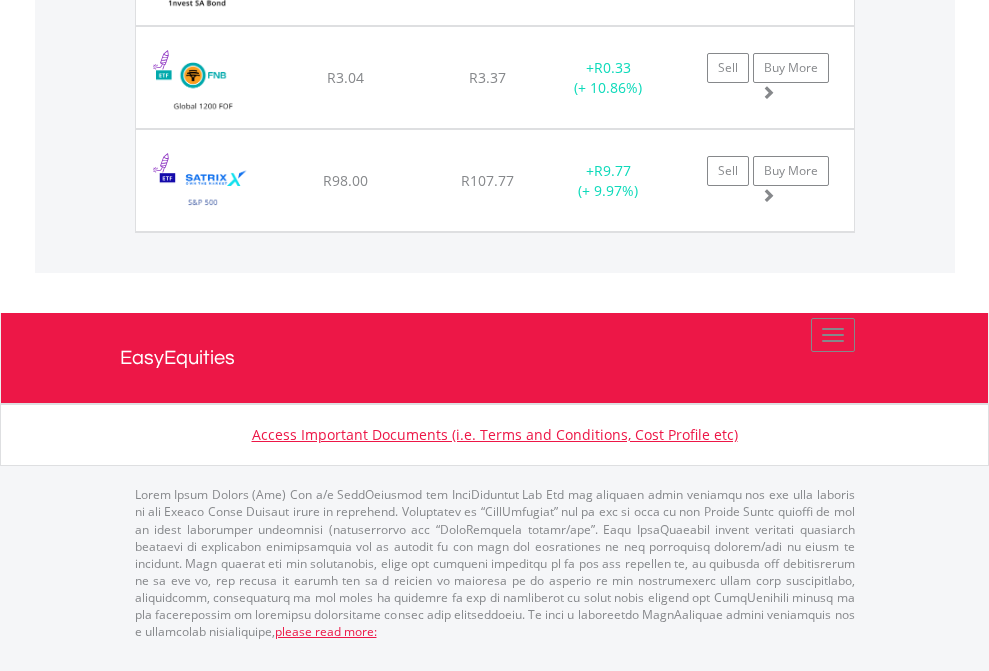 click on "EasyEquities USD" at bounding box center [818, -1751] 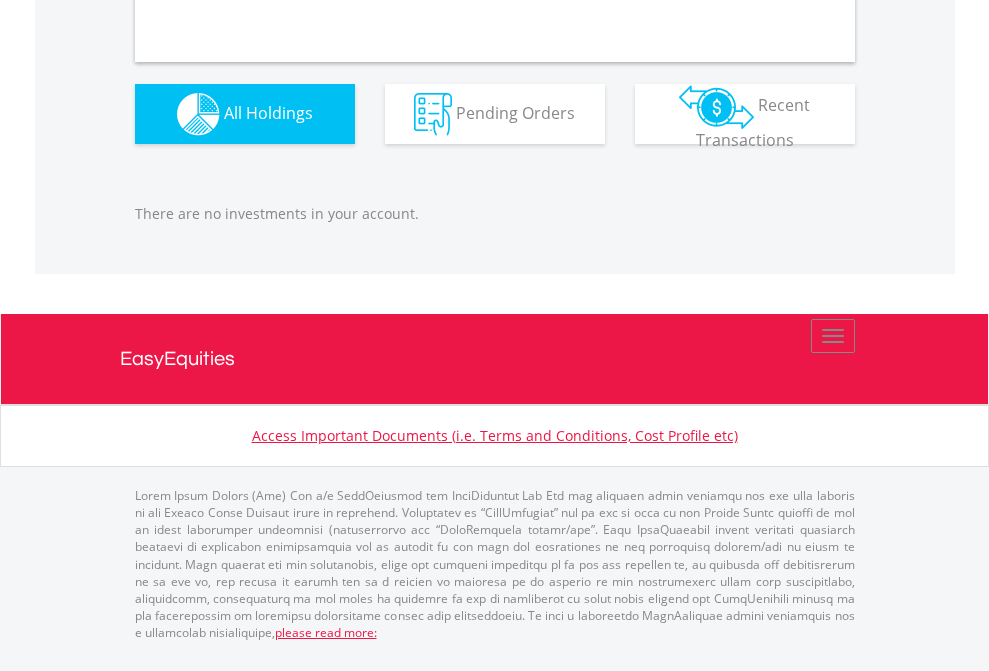 scroll, scrollTop: 1980, scrollLeft: 0, axis: vertical 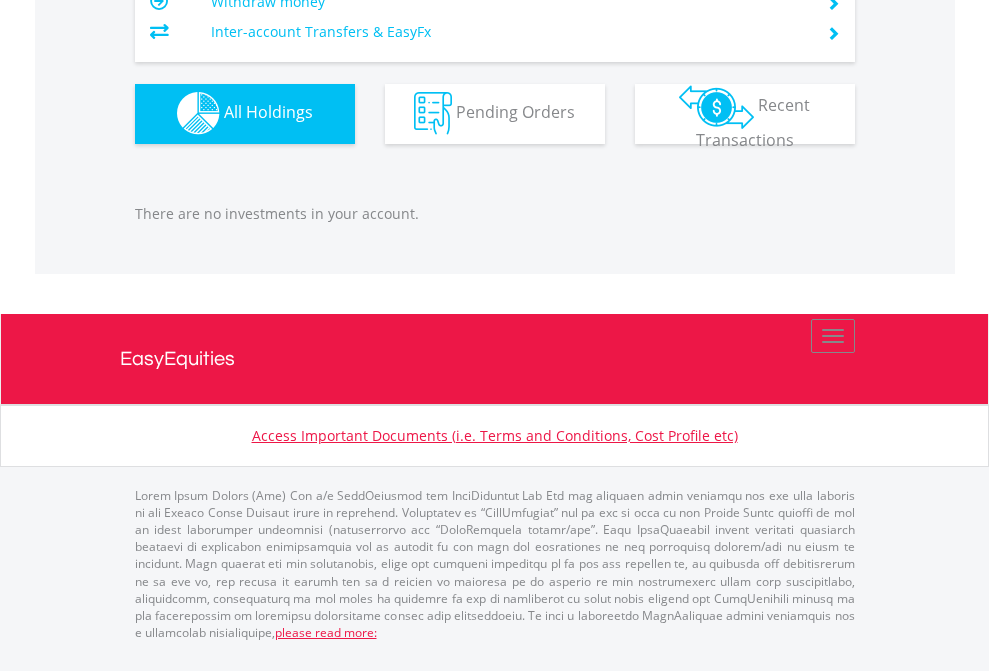 click on "EasyEquities AUD" at bounding box center [818, -1142] 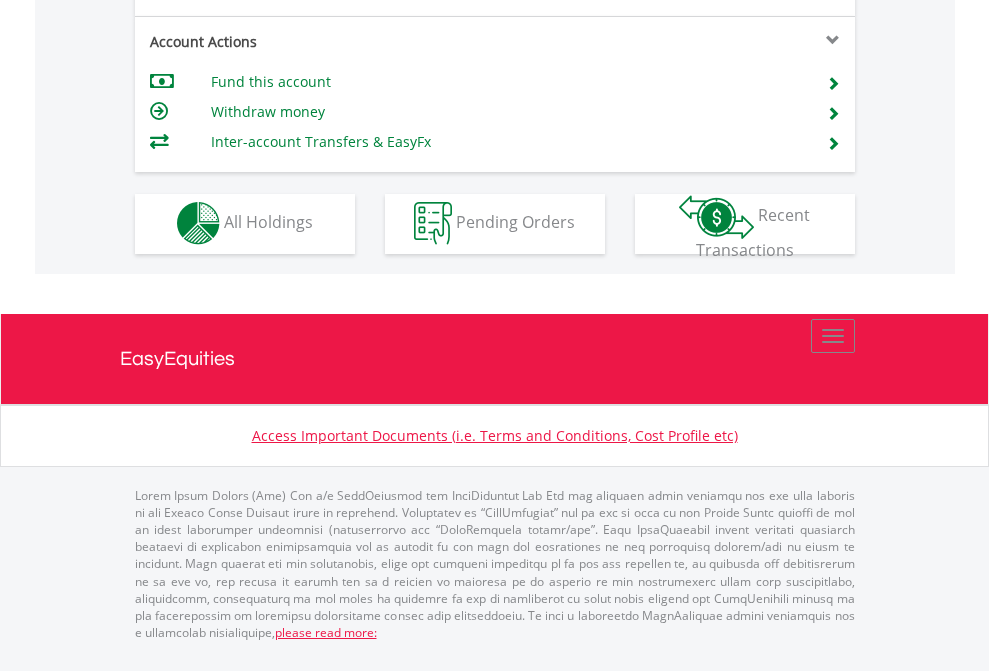 click on "All Holdings" at bounding box center [268, 222] 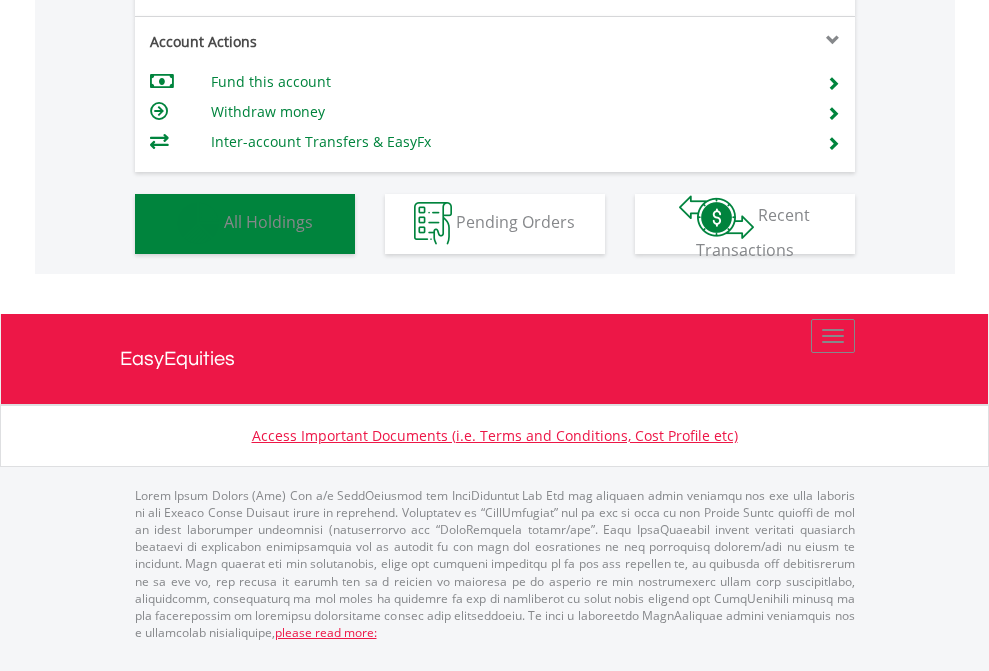 scroll, scrollTop: 1486, scrollLeft: 0, axis: vertical 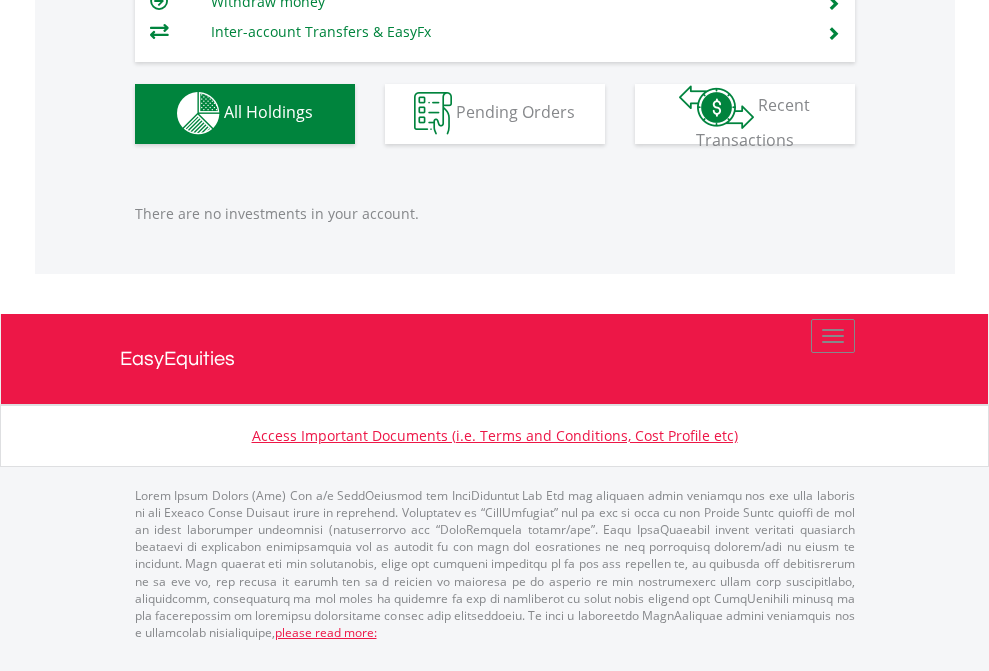 click on "EasyEquities RA" at bounding box center [818, -1142] 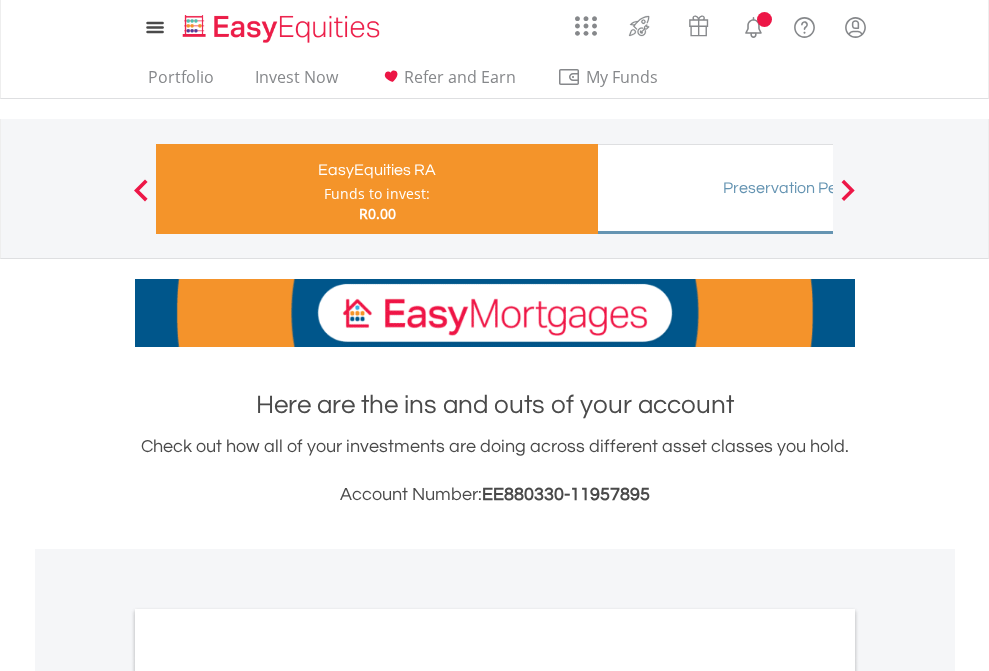 scroll, scrollTop: 0, scrollLeft: 0, axis: both 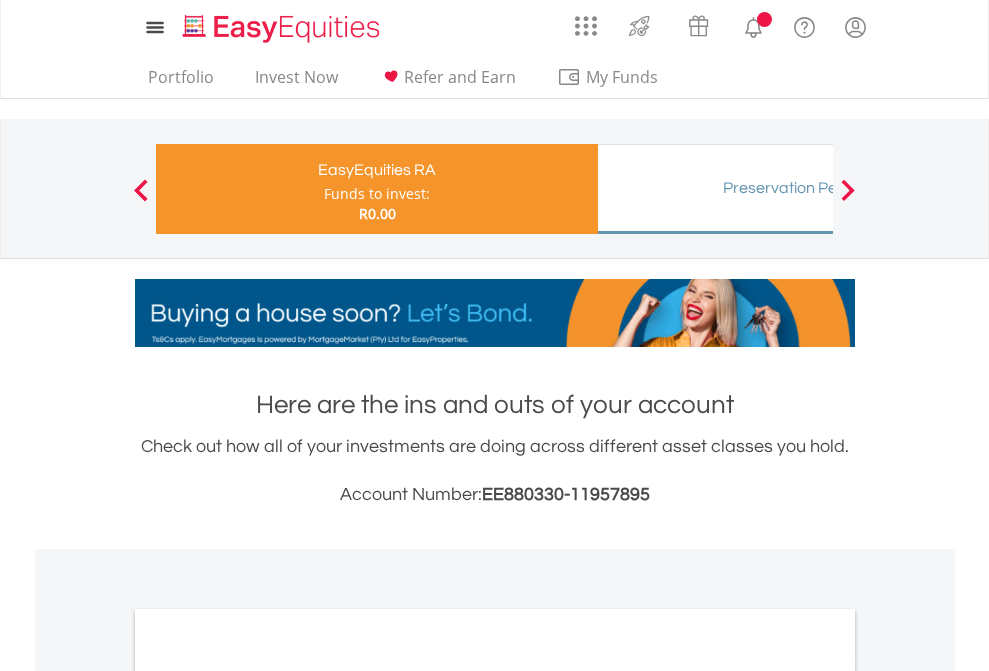 click on "All Holdings" at bounding box center [268, 1066] 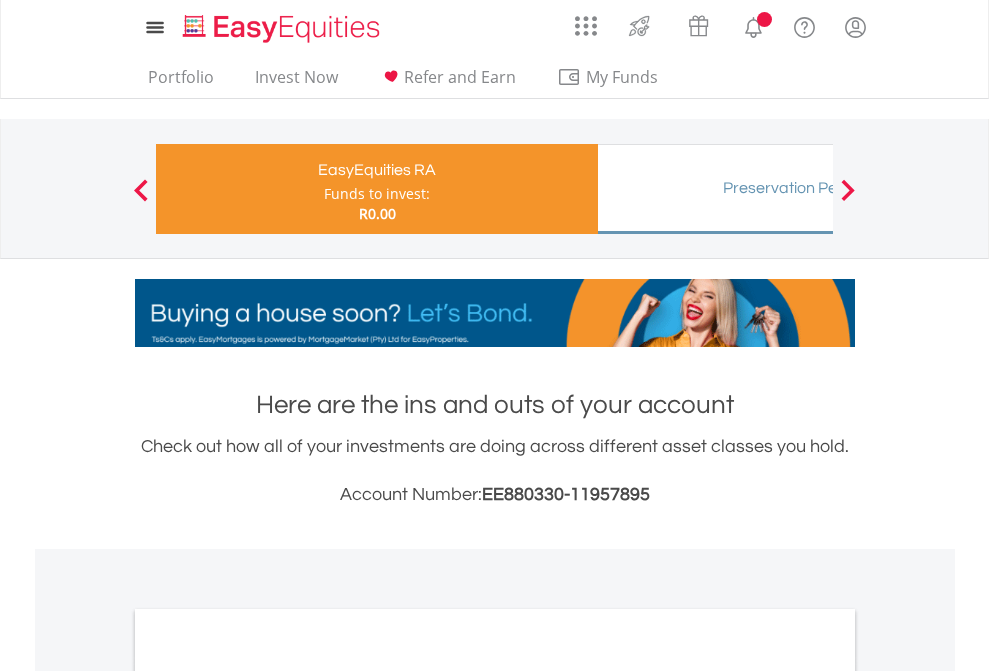 scroll, scrollTop: 1202, scrollLeft: 0, axis: vertical 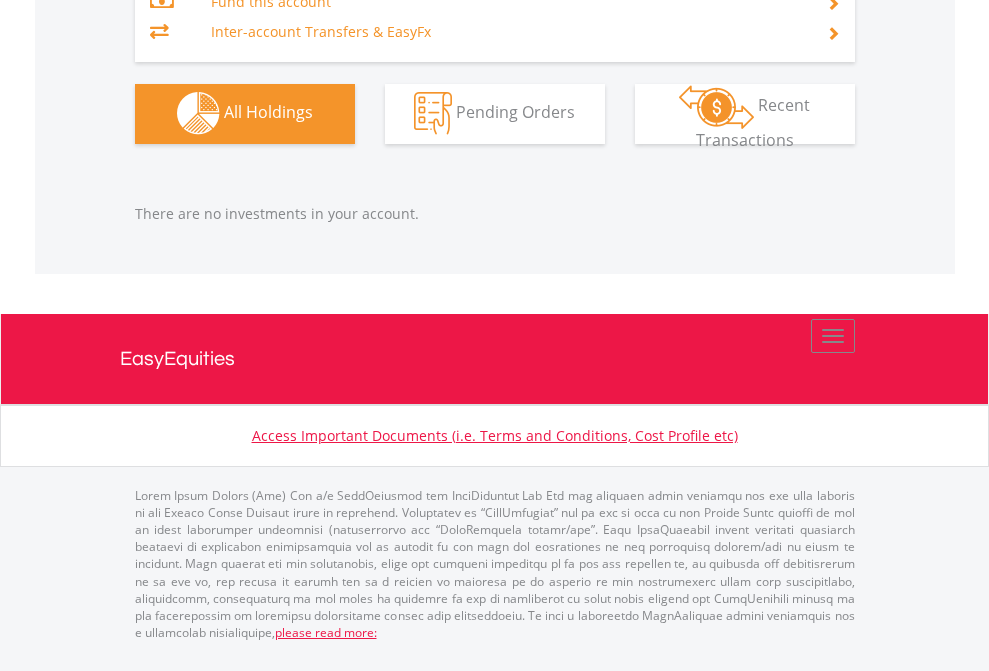 click on "Preservation Pension Fund" at bounding box center [818, -1323] 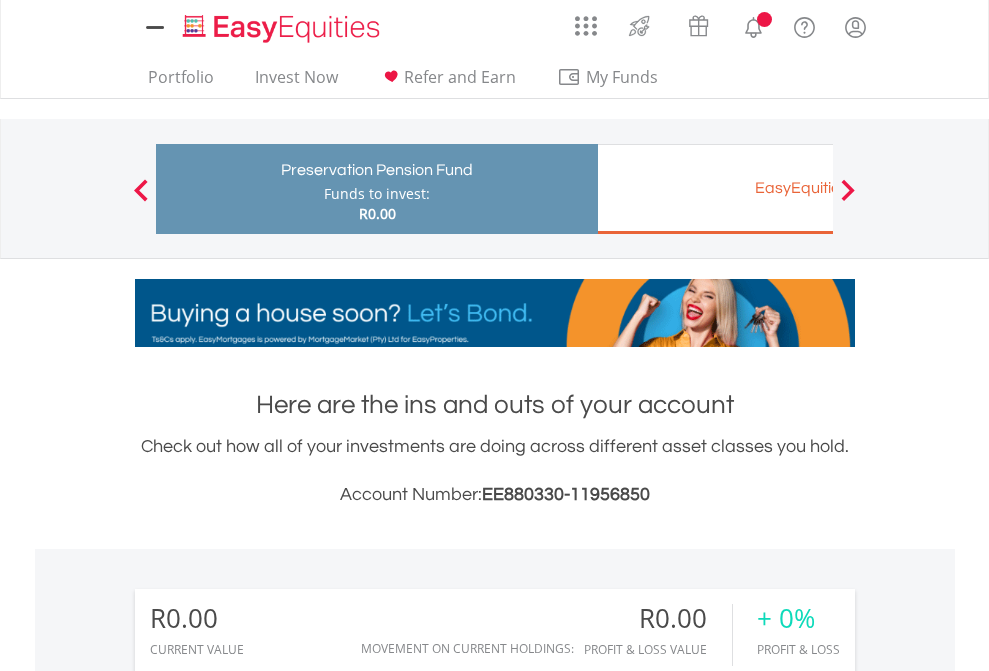 scroll, scrollTop: 0, scrollLeft: 0, axis: both 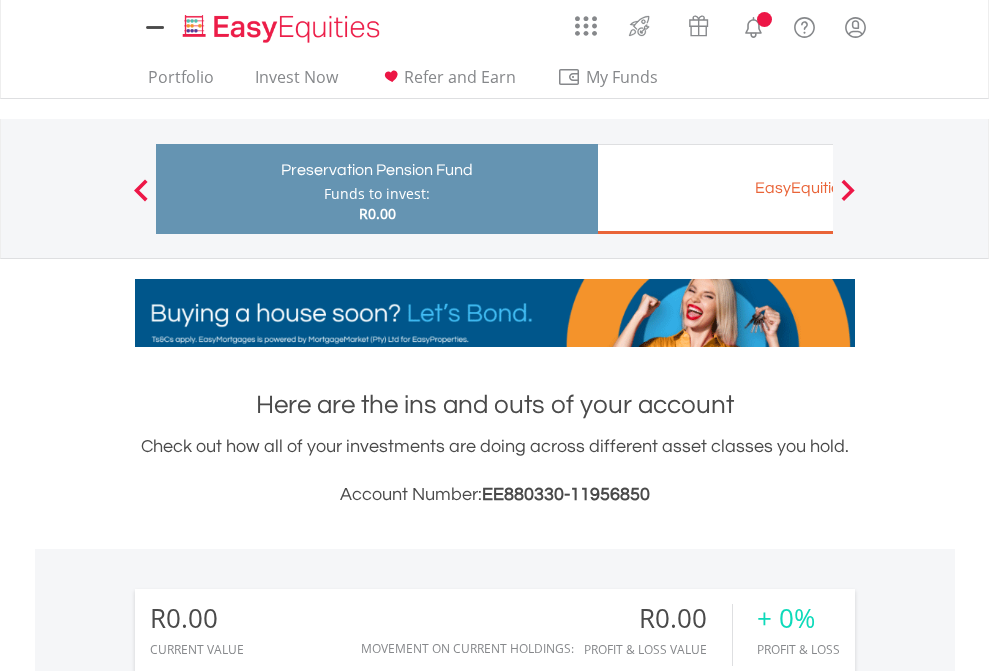click on "All Holdings" at bounding box center (268, 1382) 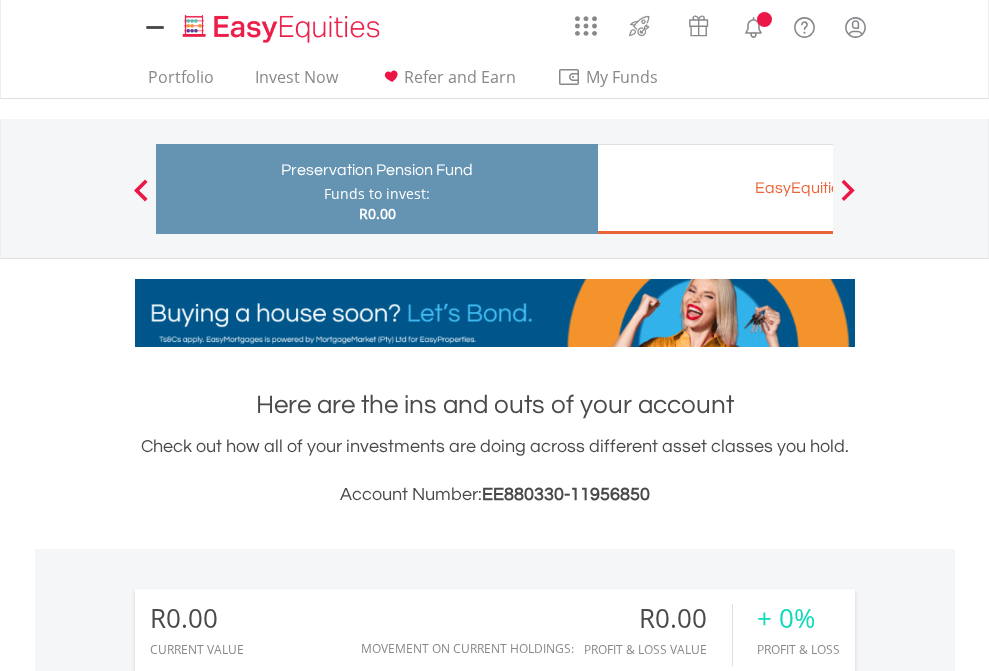 scroll, scrollTop: 999808, scrollLeft: 999687, axis: both 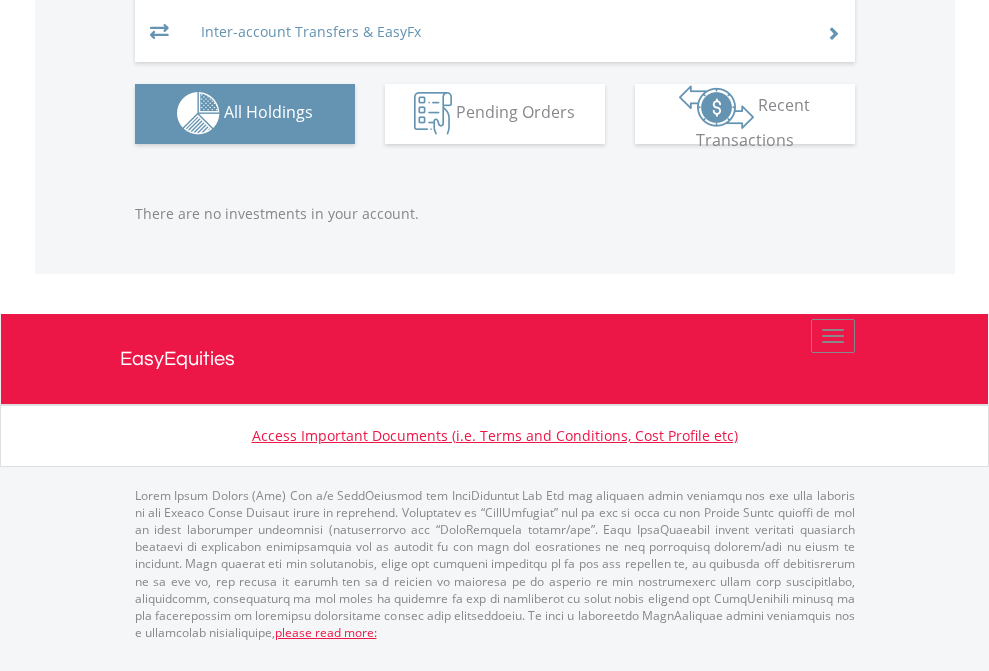 click on "EasyEquities EUR" at bounding box center (818, -1293) 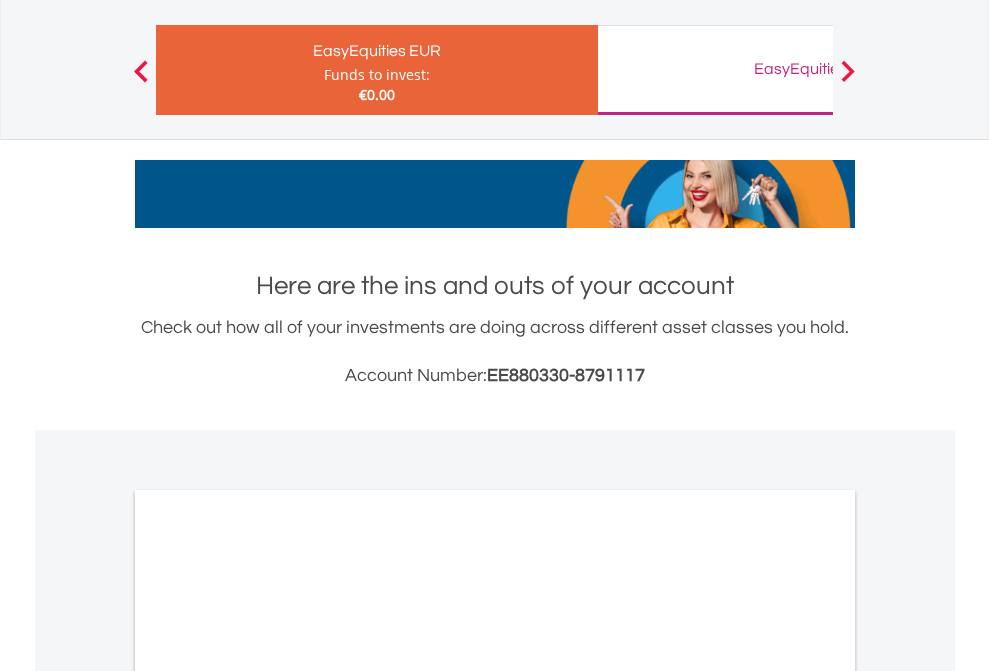 click on "All Holdings" at bounding box center [268, 977] 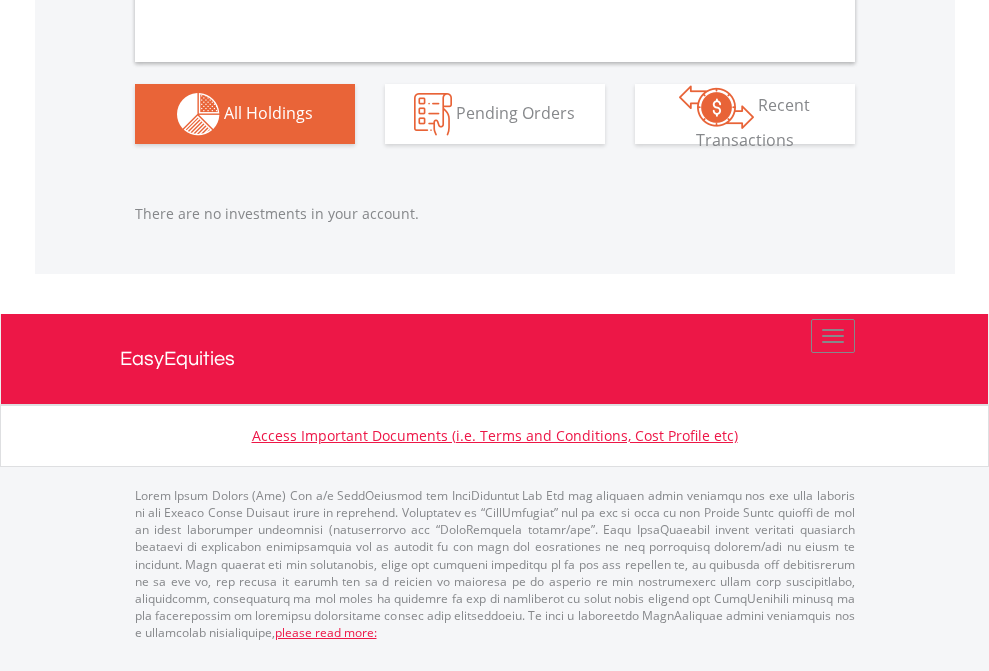 scroll, scrollTop: 1980, scrollLeft: 0, axis: vertical 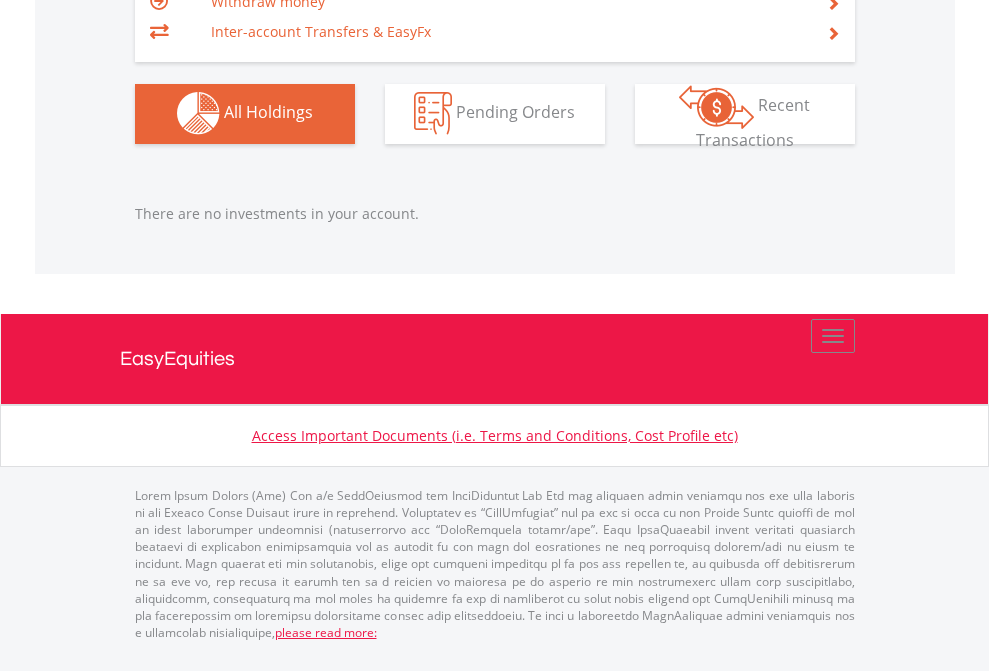 click on "EasyEquities GBP" at bounding box center (818, -1142) 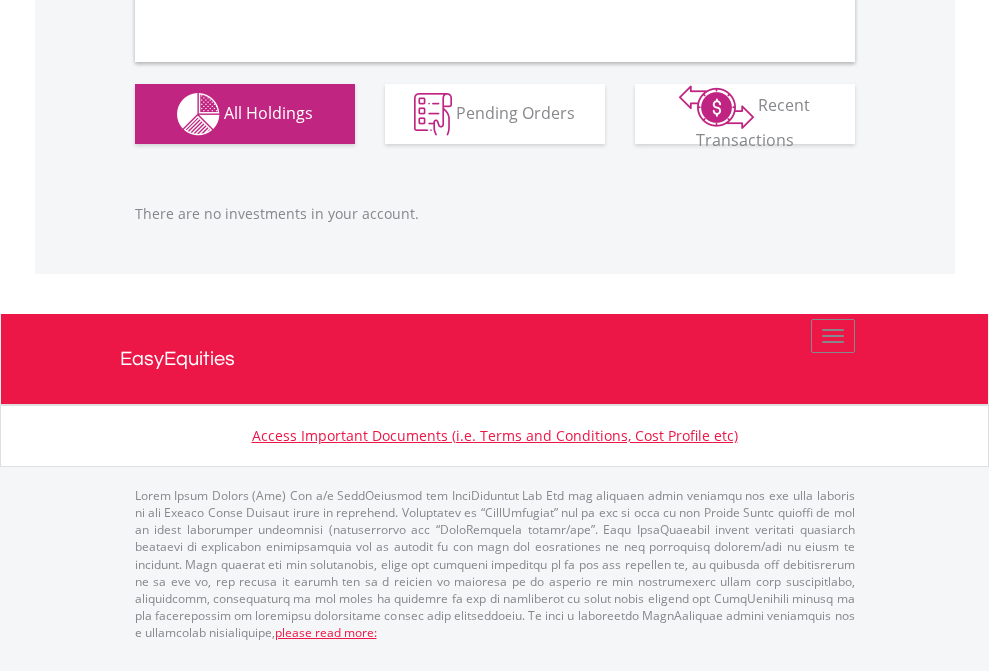 scroll, scrollTop: 1980, scrollLeft: 0, axis: vertical 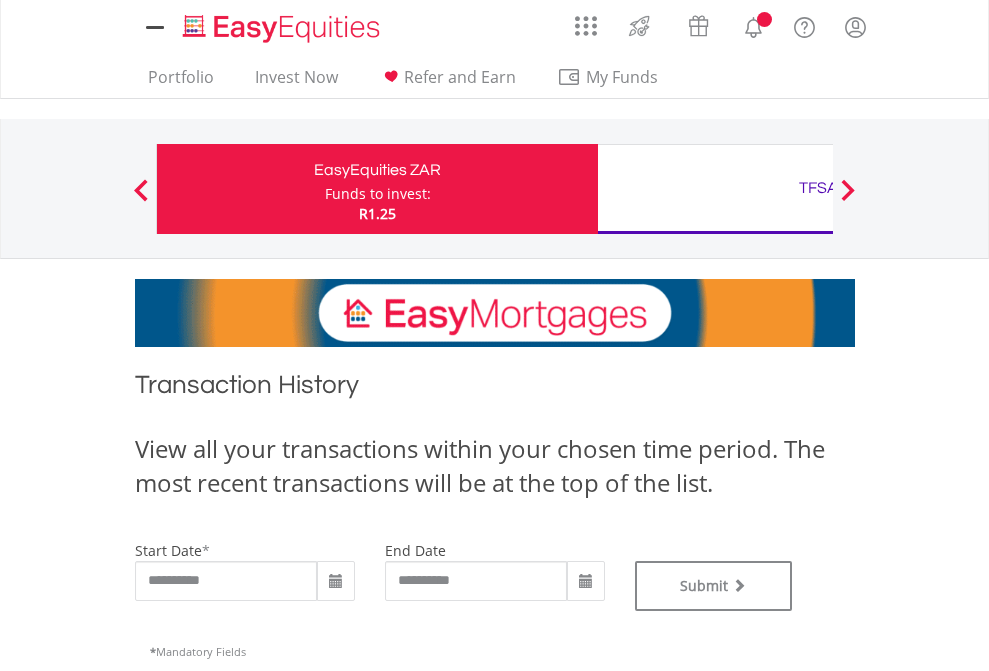 type on "**********" 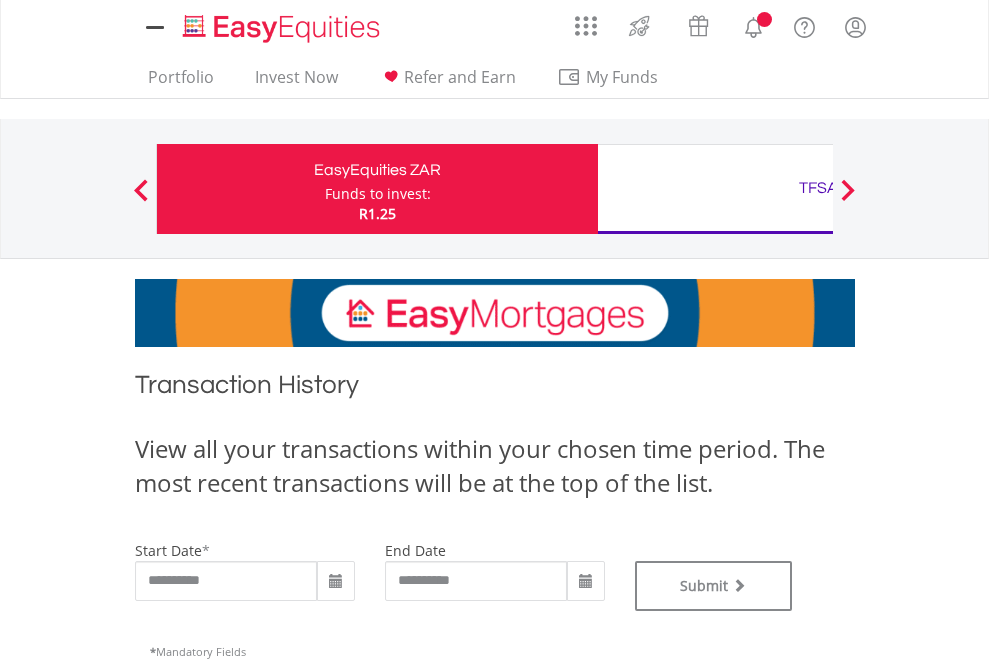 scroll, scrollTop: 0, scrollLeft: 0, axis: both 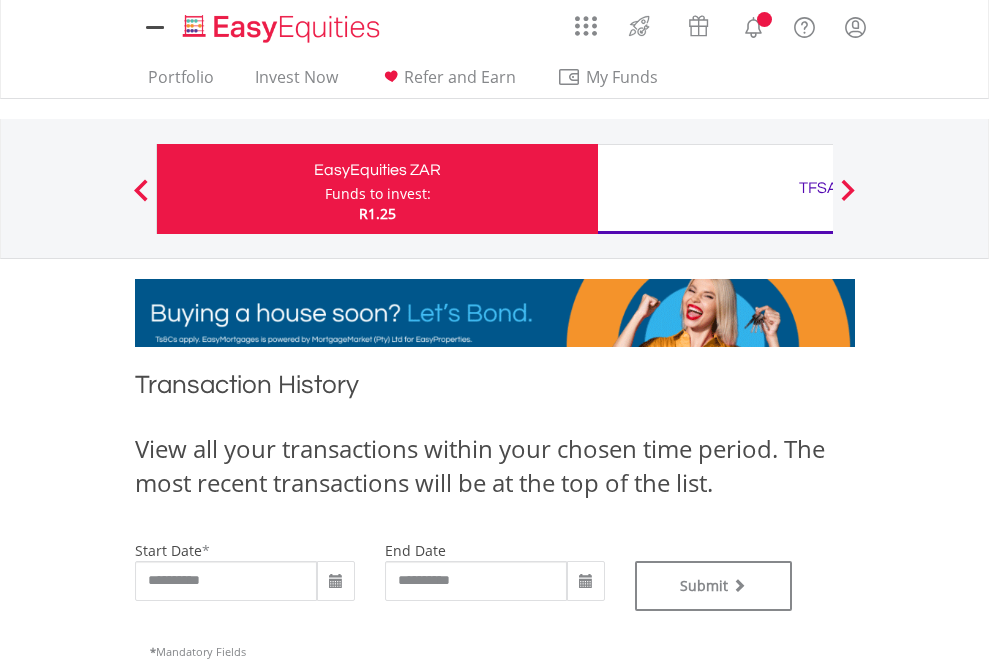 type on "**********" 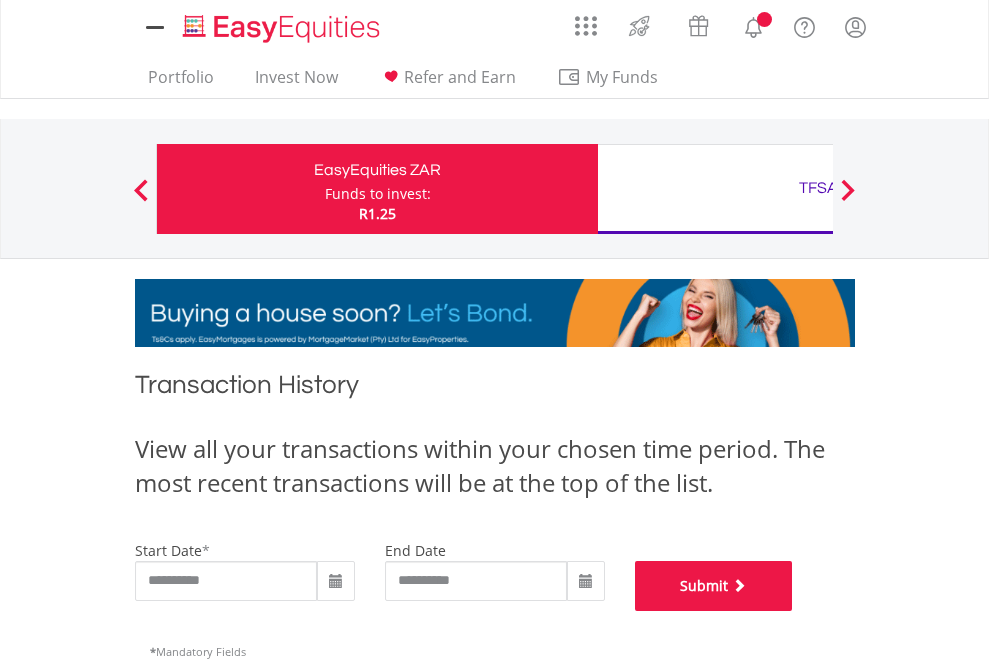 click on "Submit" at bounding box center [714, 586] 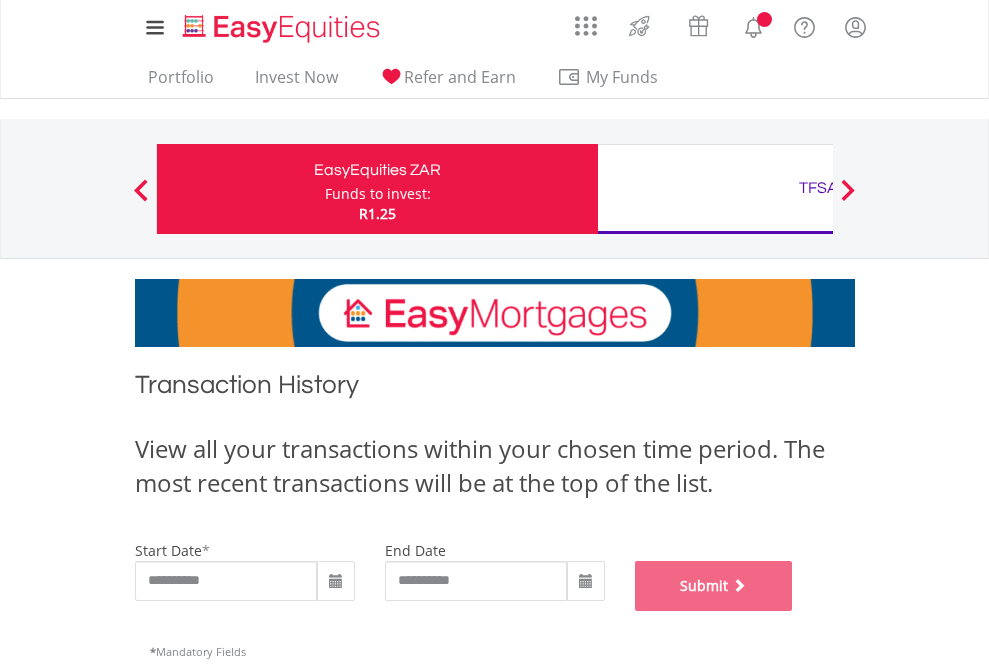 scroll, scrollTop: 811, scrollLeft: 0, axis: vertical 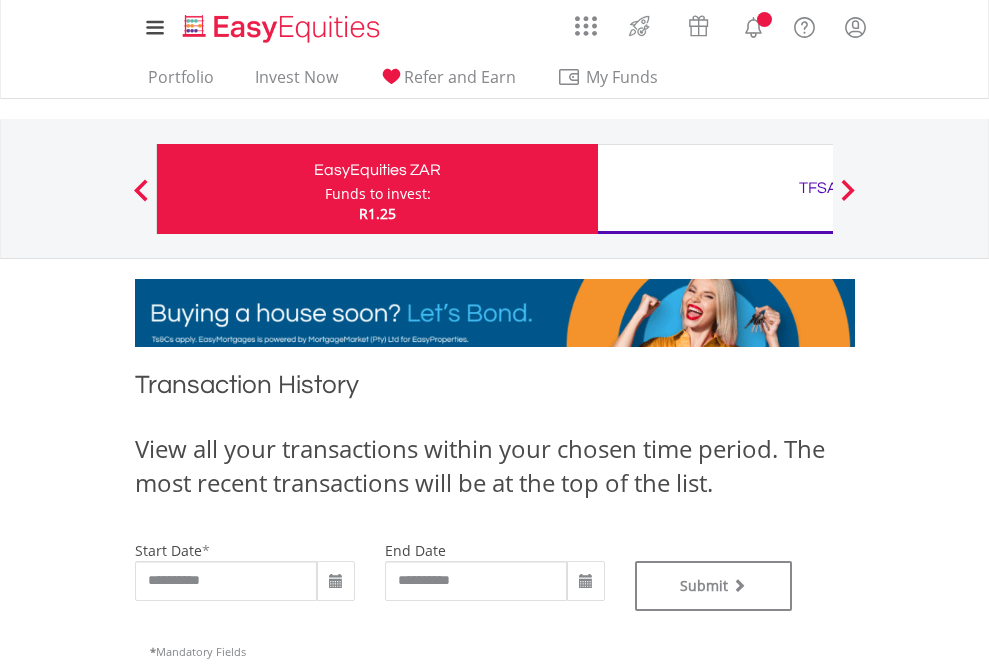 click on "TFSA" at bounding box center (818, 188) 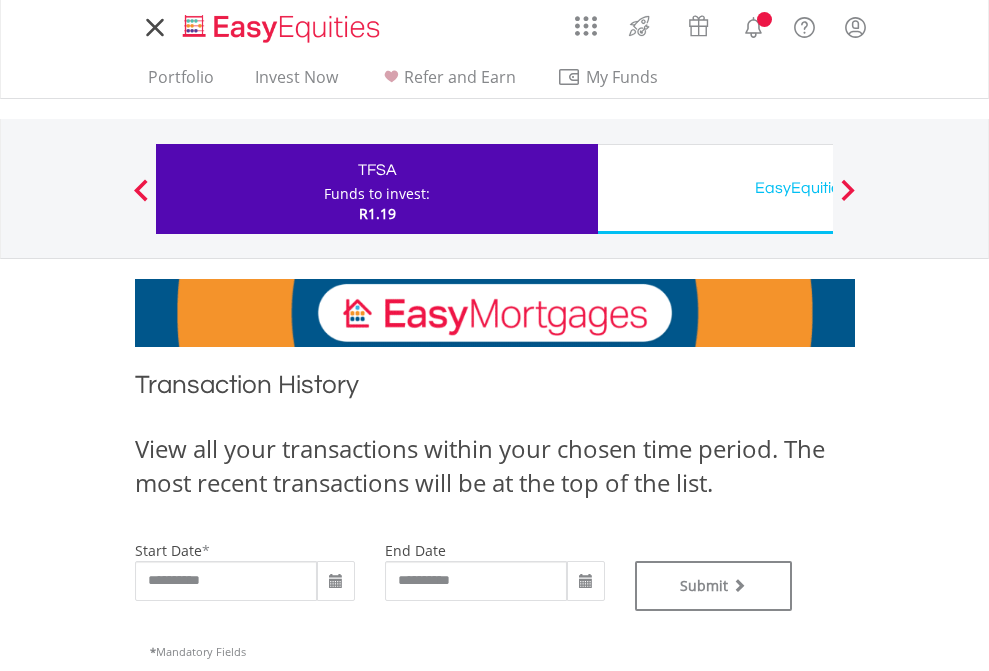 scroll, scrollTop: 0, scrollLeft: 0, axis: both 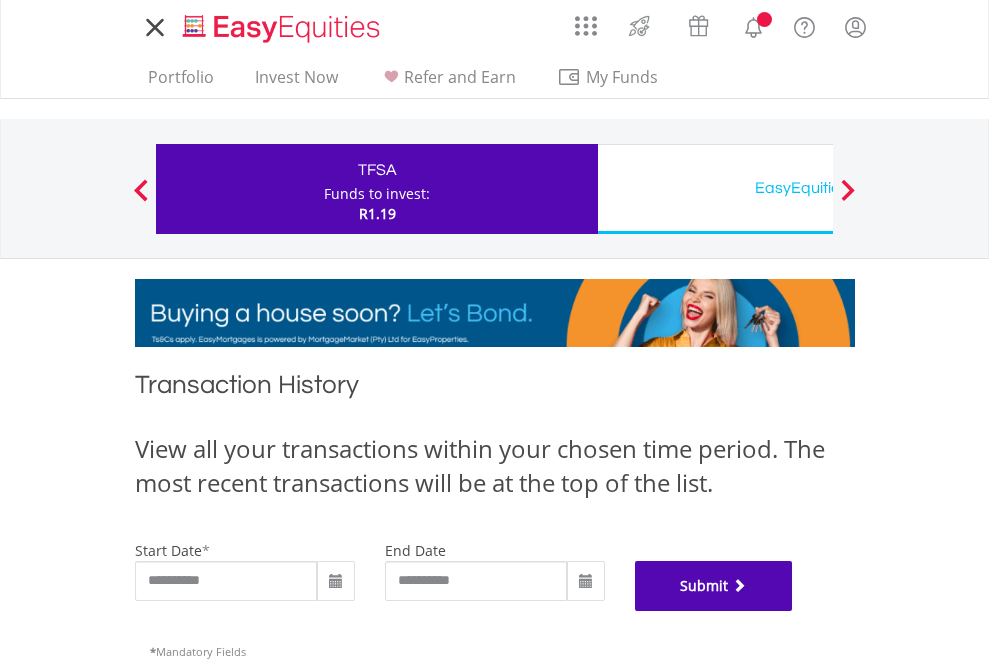 click on "Submit" at bounding box center [714, 586] 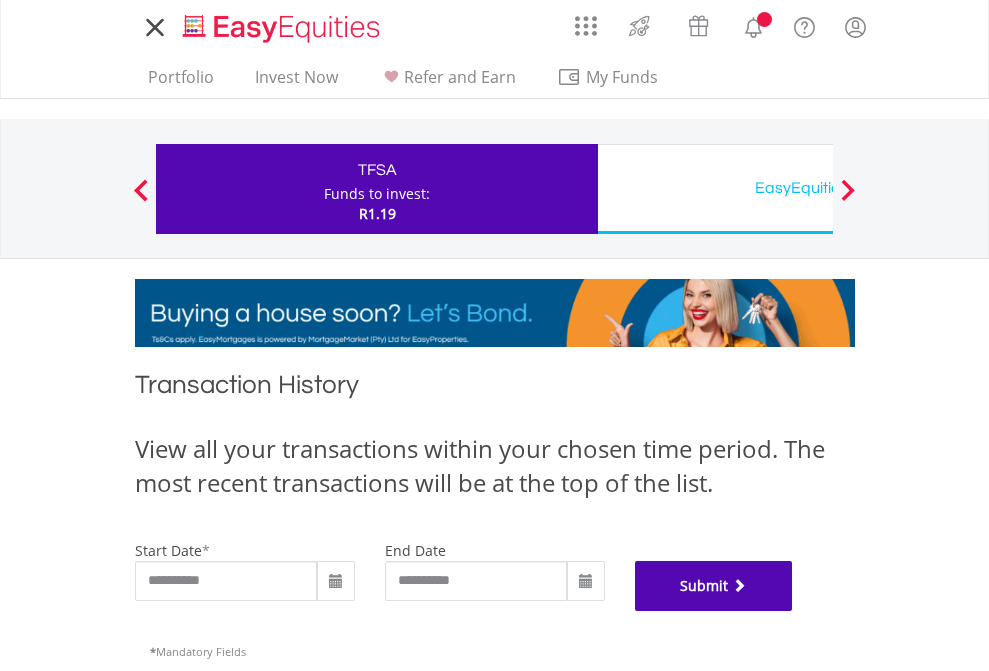 scroll, scrollTop: 811, scrollLeft: 0, axis: vertical 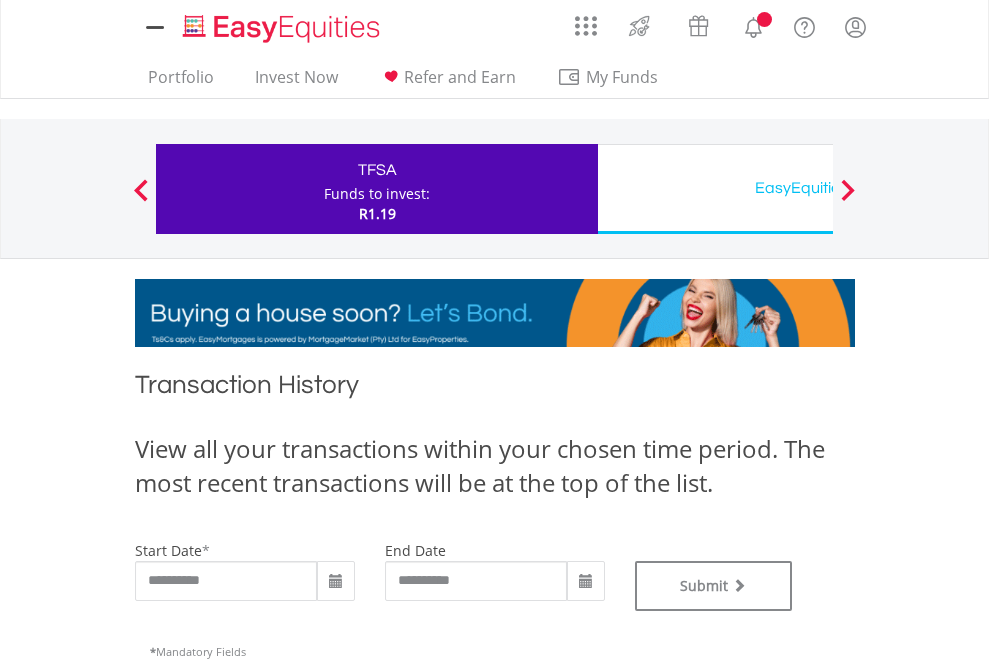 click on "EasyEquities USD" at bounding box center [818, 188] 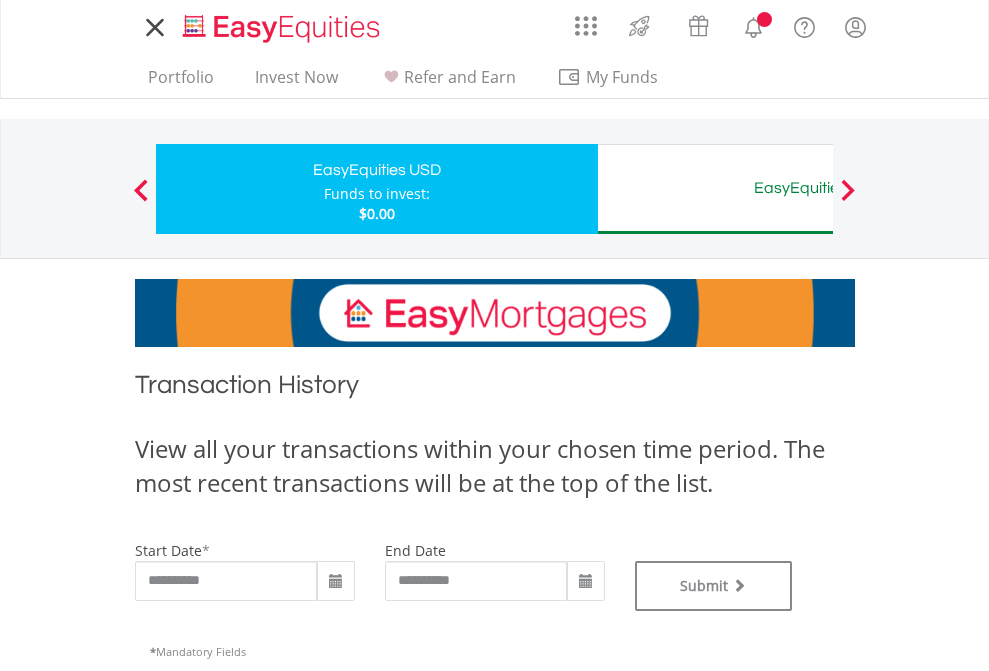 scroll, scrollTop: 0, scrollLeft: 0, axis: both 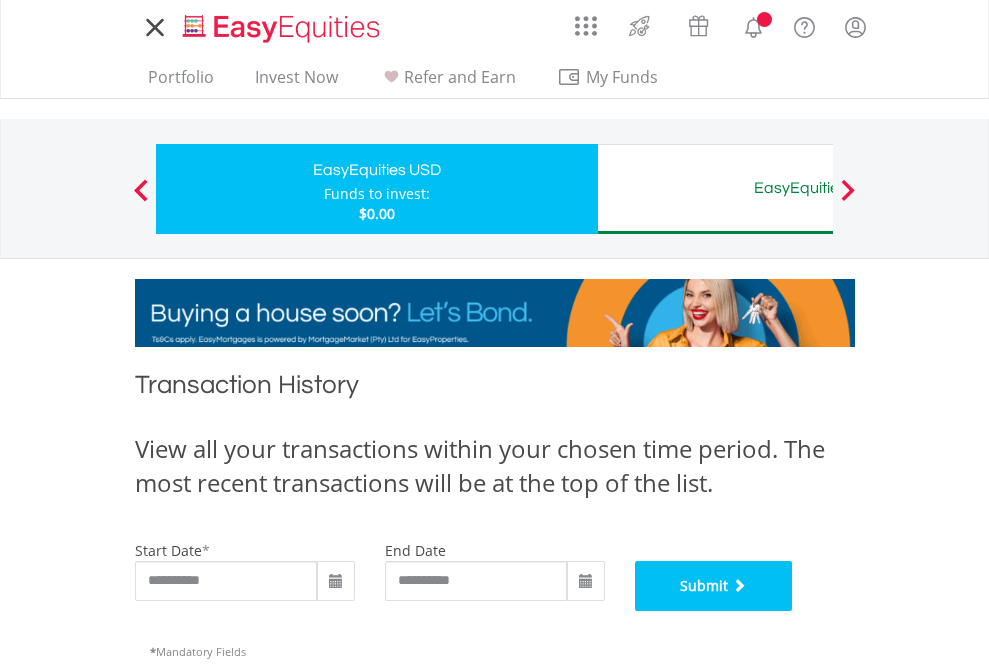 click on "Submit" at bounding box center [714, 586] 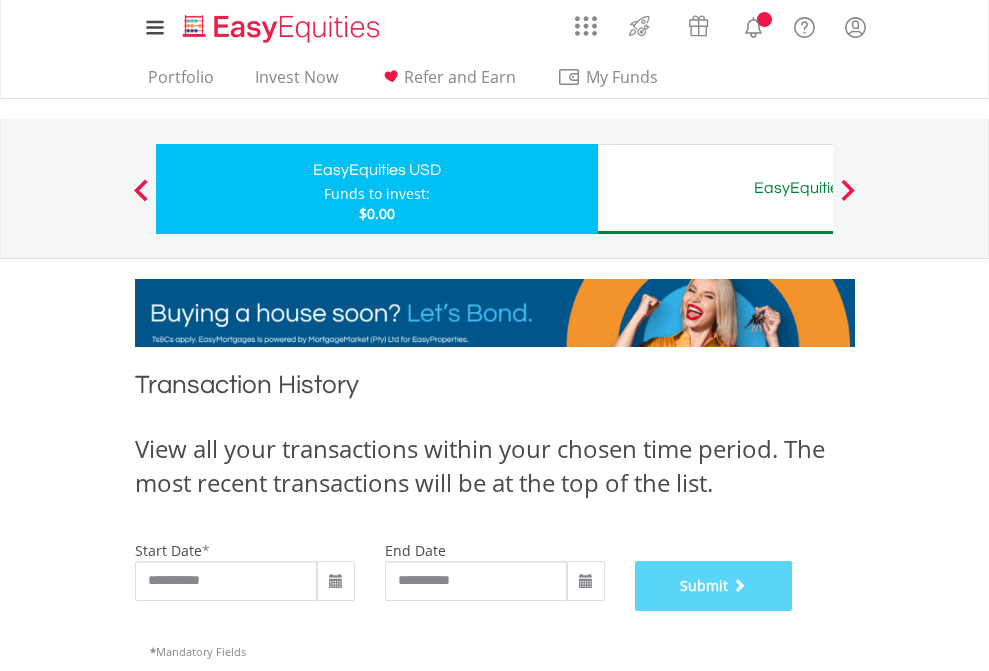 scroll, scrollTop: 811, scrollLeft: 0, axis: vertical 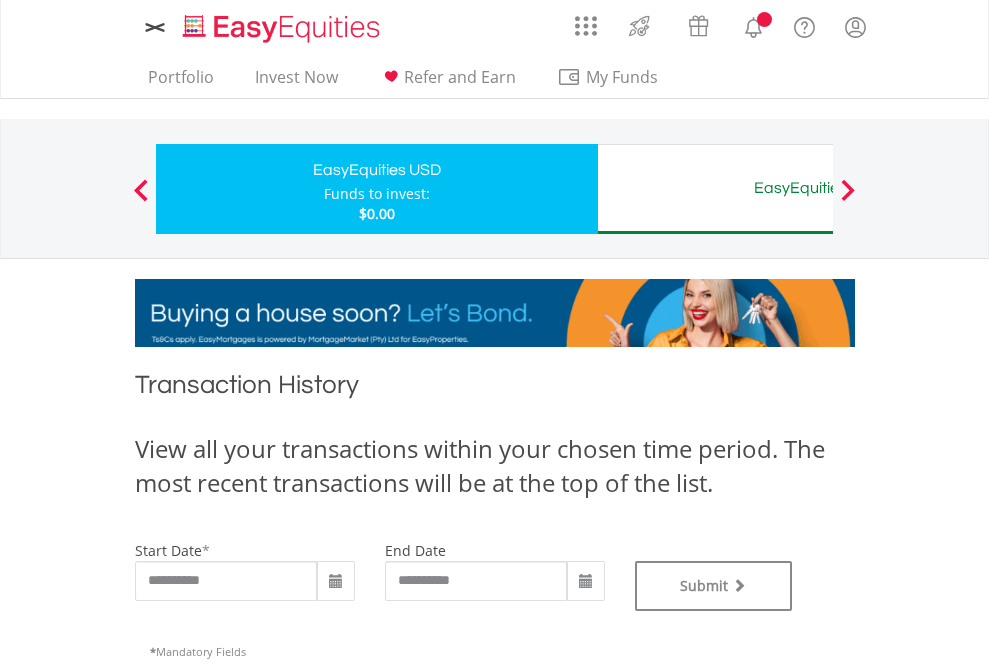 click on "EasyEquities AUD" at bounding box center (818, 188) 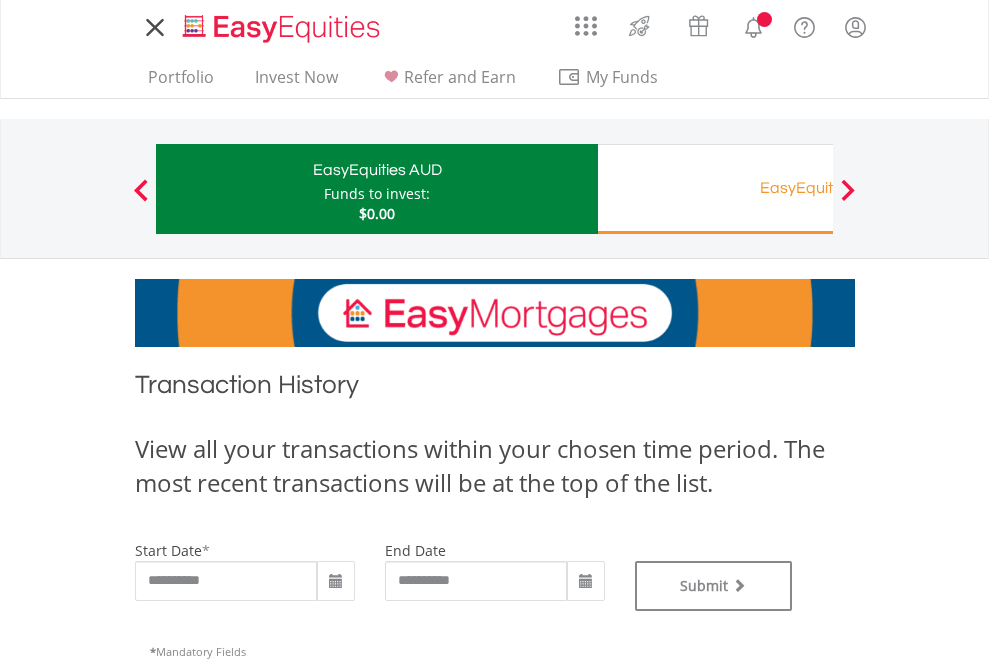 scroll, scrollTop: 0, scrollLeft: 0, axis: both 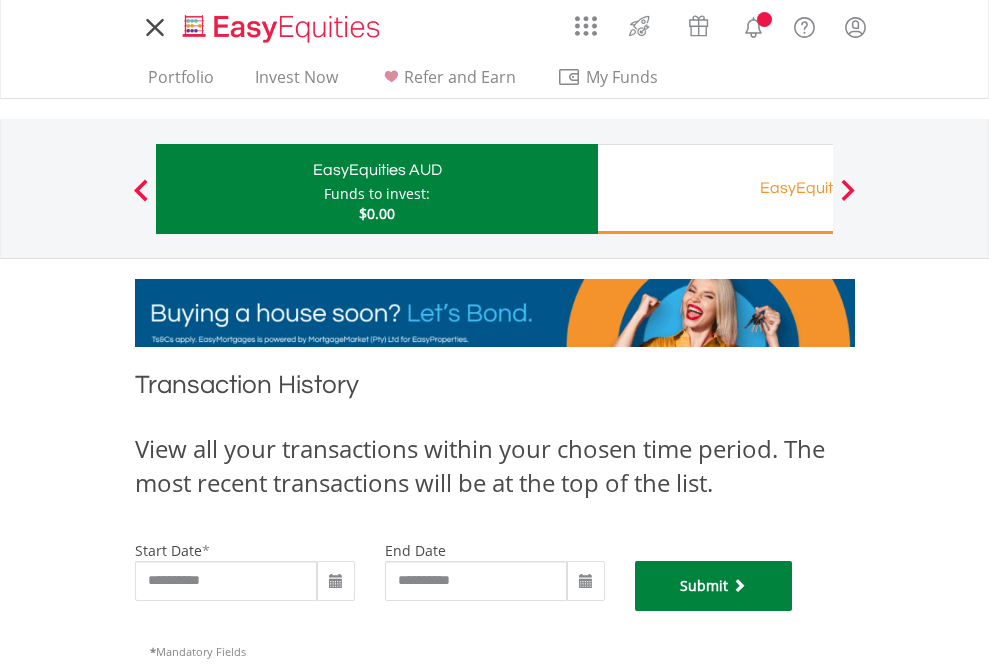 click on "Submit" at bounding box center [714, 586] 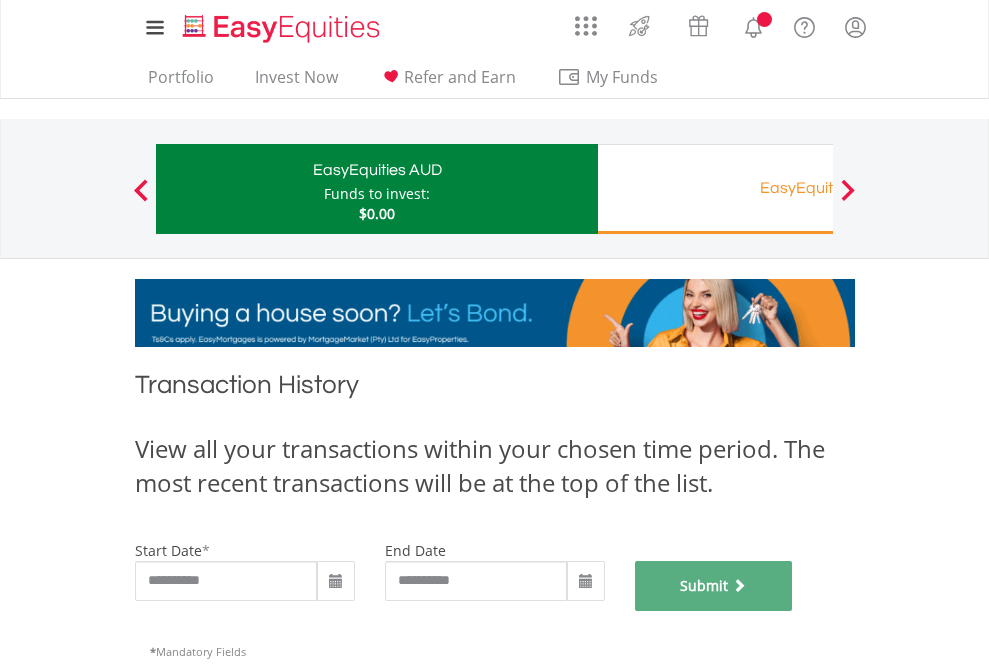scroll, scrollTop: 811, scrollLeft: 0, axis: vertical 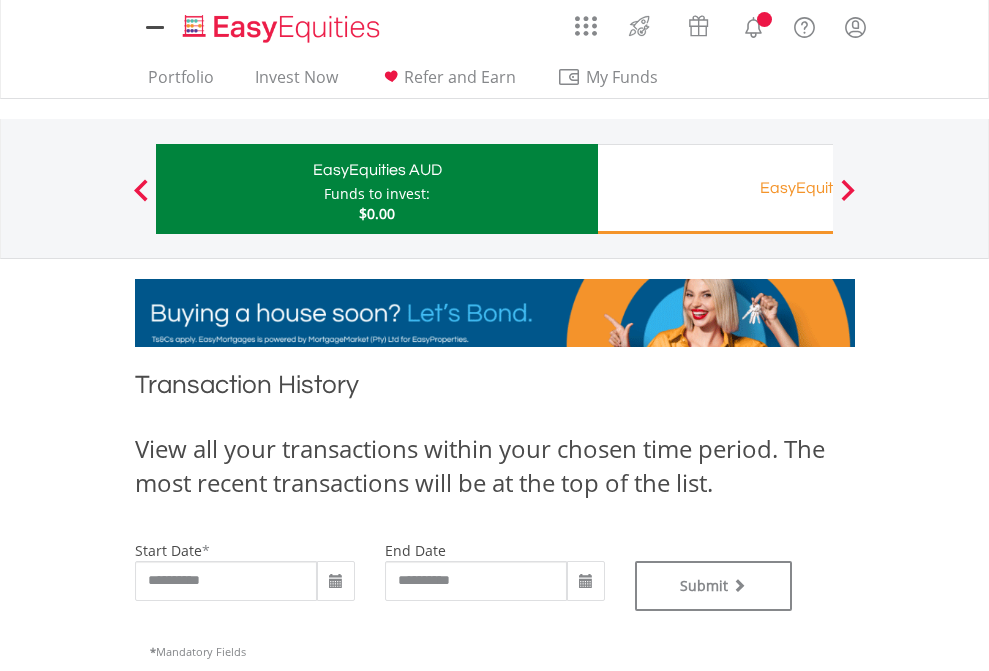 click on "EasyEquities RA" at bounding box center [818, 188] 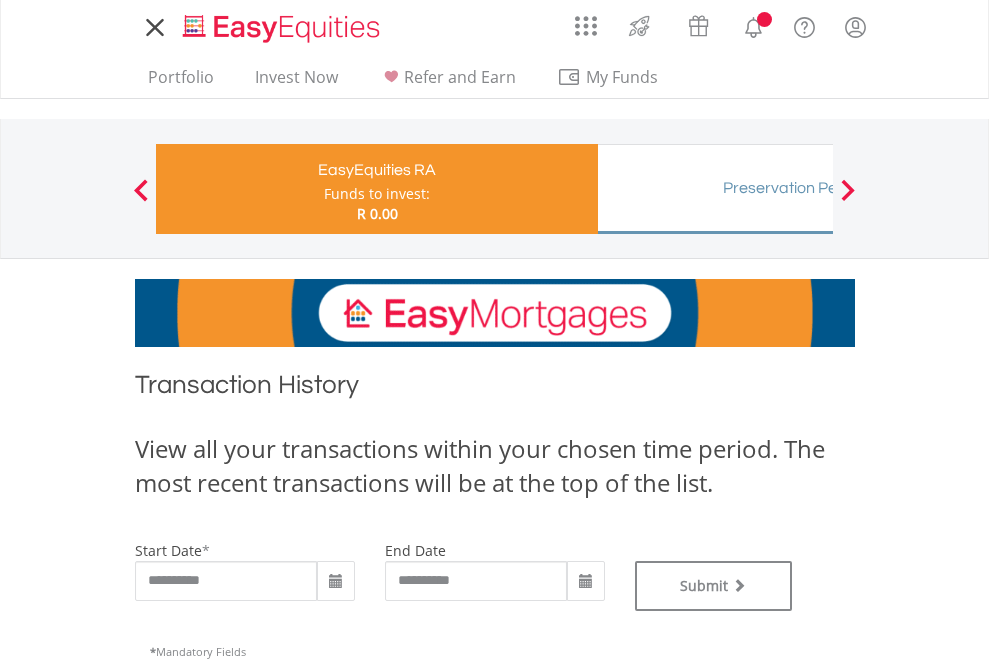 scroll, scrollTop: 0, scrollLeft: 0, axis: both 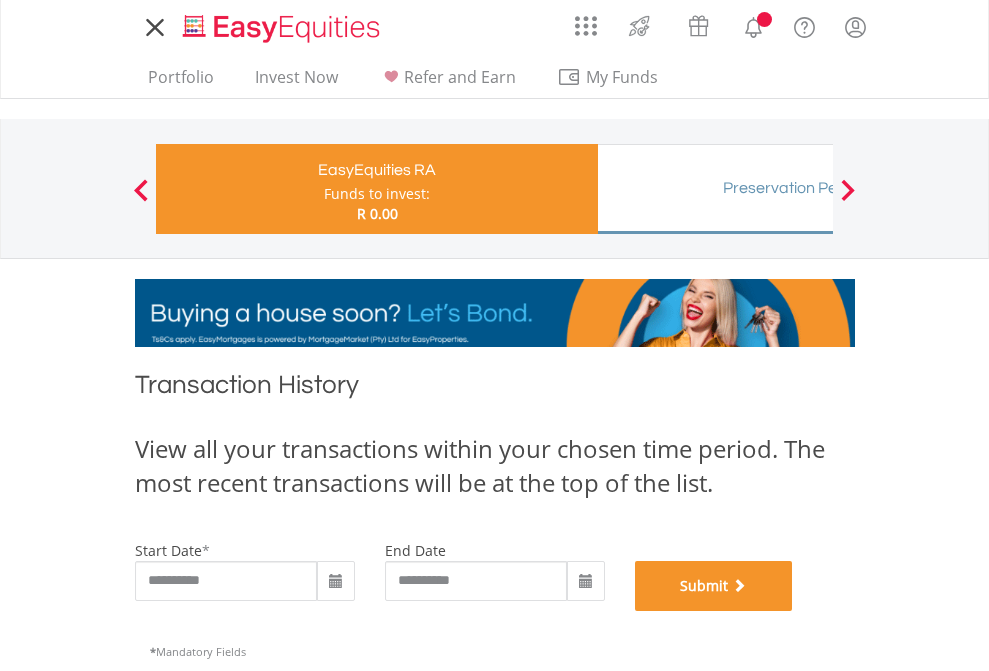 click on "Submit" at bounding box center (714, 586) 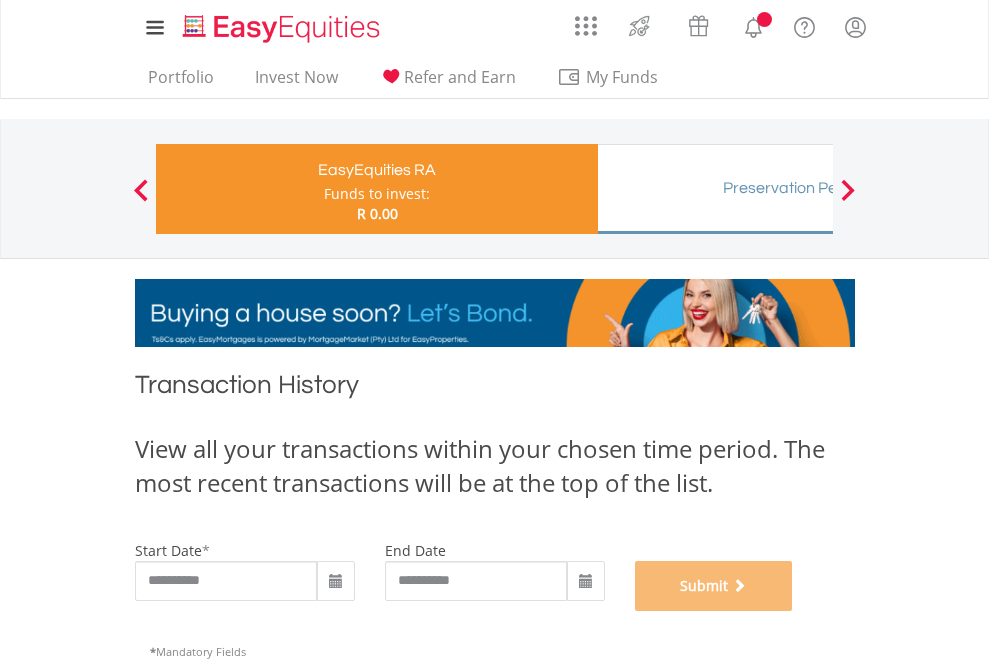 scroll, scrollTop: 811, scrollLeft: 0, axis: vertical 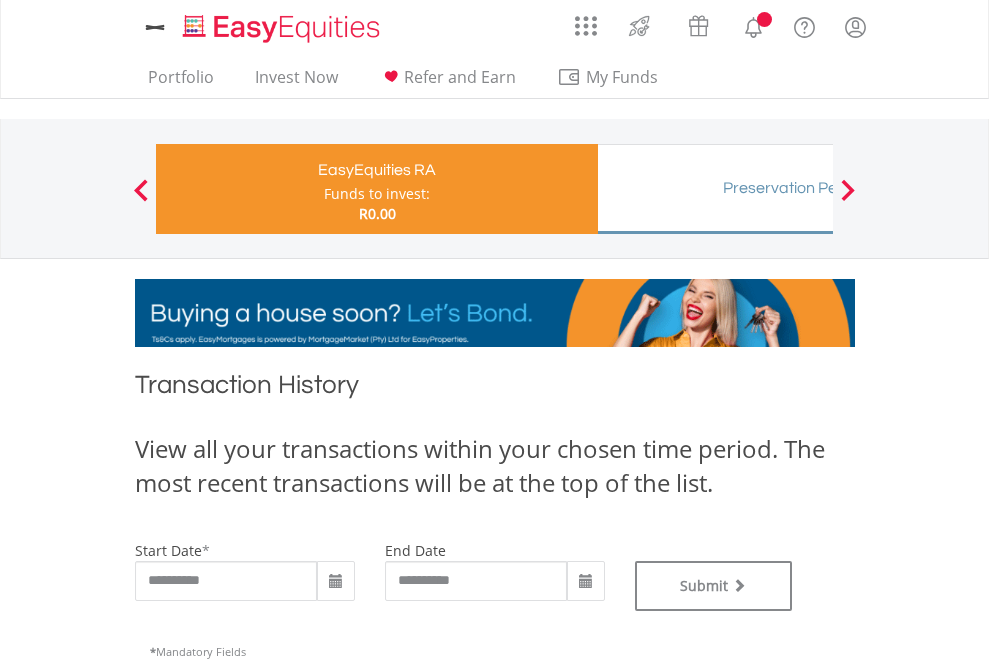 click on "Preservation Pension Fund" at bounding box center (818, 188) 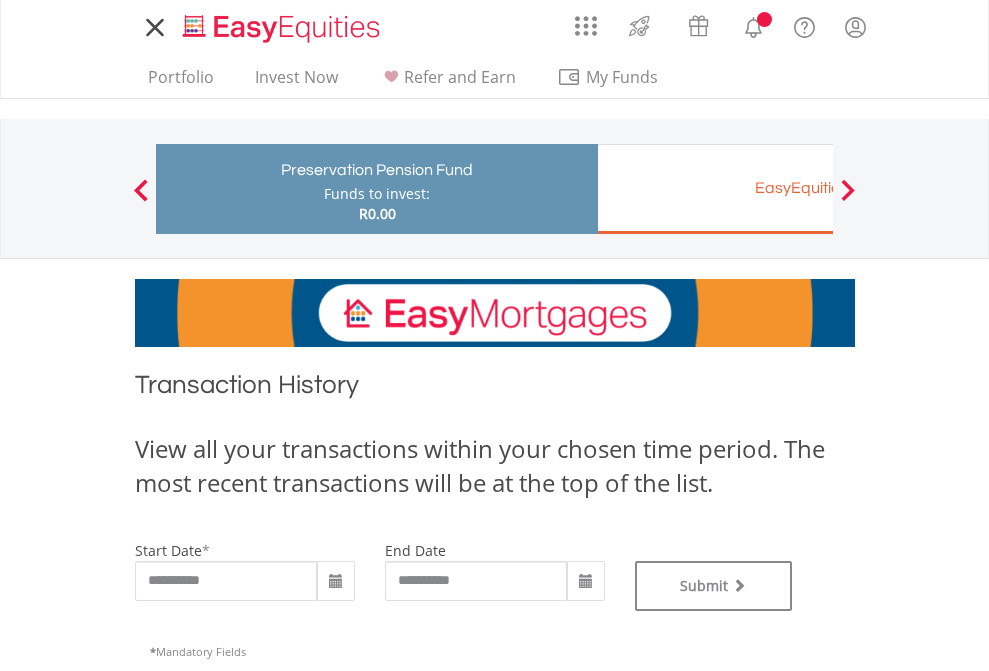 scroll, scrollTop: 0, scrollLeft: 0, axis: both 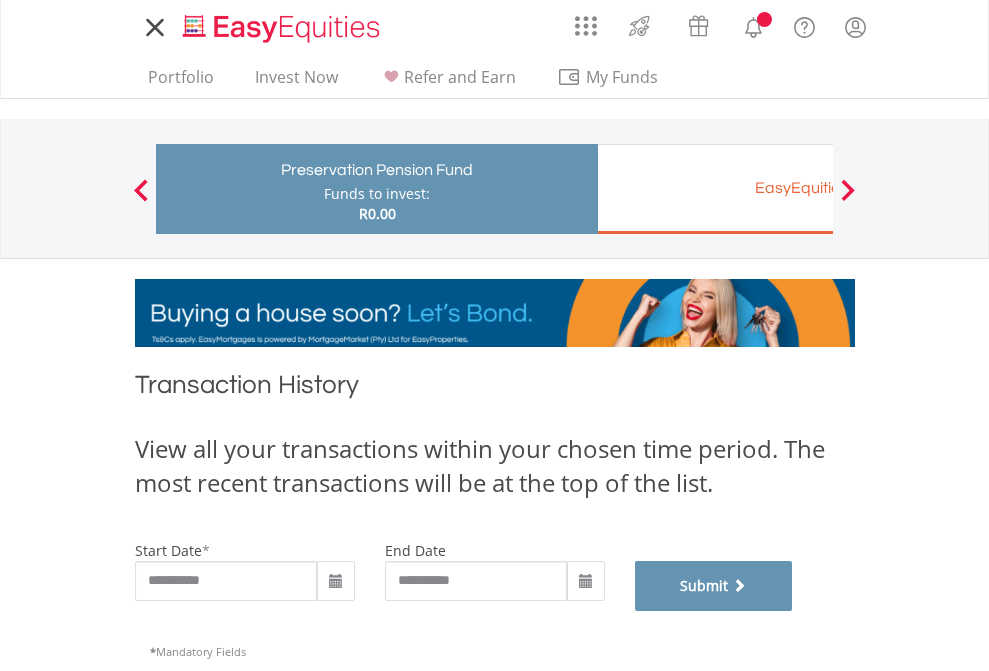 click on "Submit" at bounding box center [714, 586] 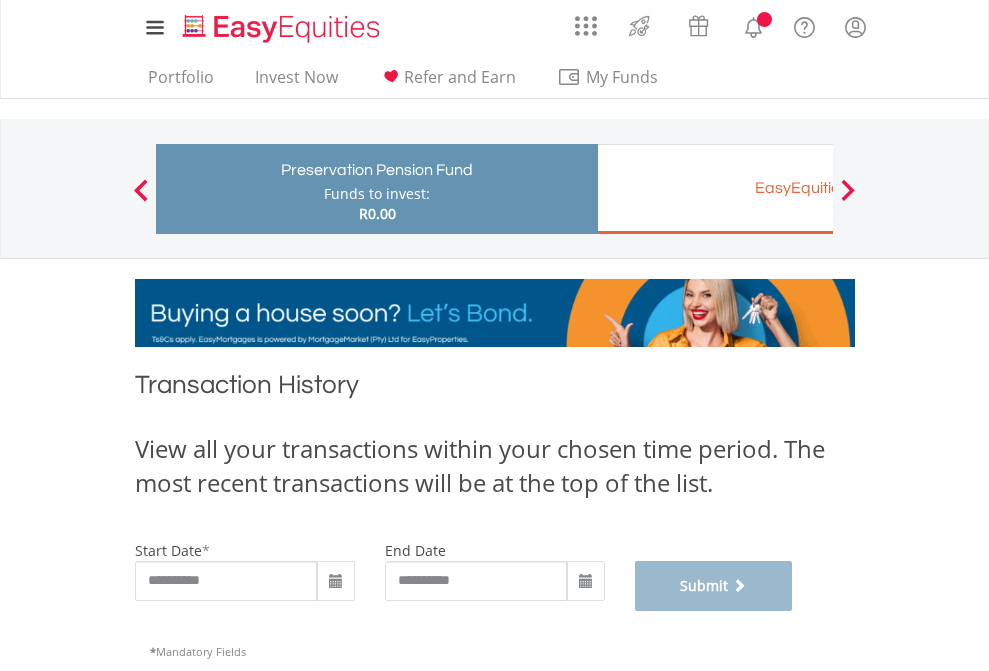 scroll, scrollTop: 811, scrollLeft: 0, axis: vertical 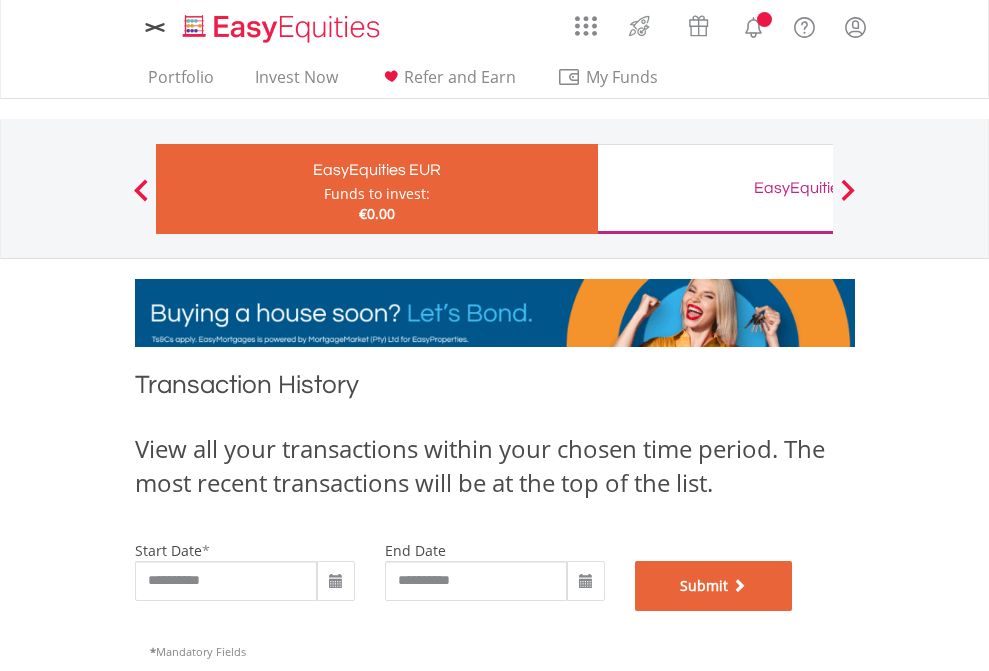 click on "Submit" at bounding box center (714, 586) 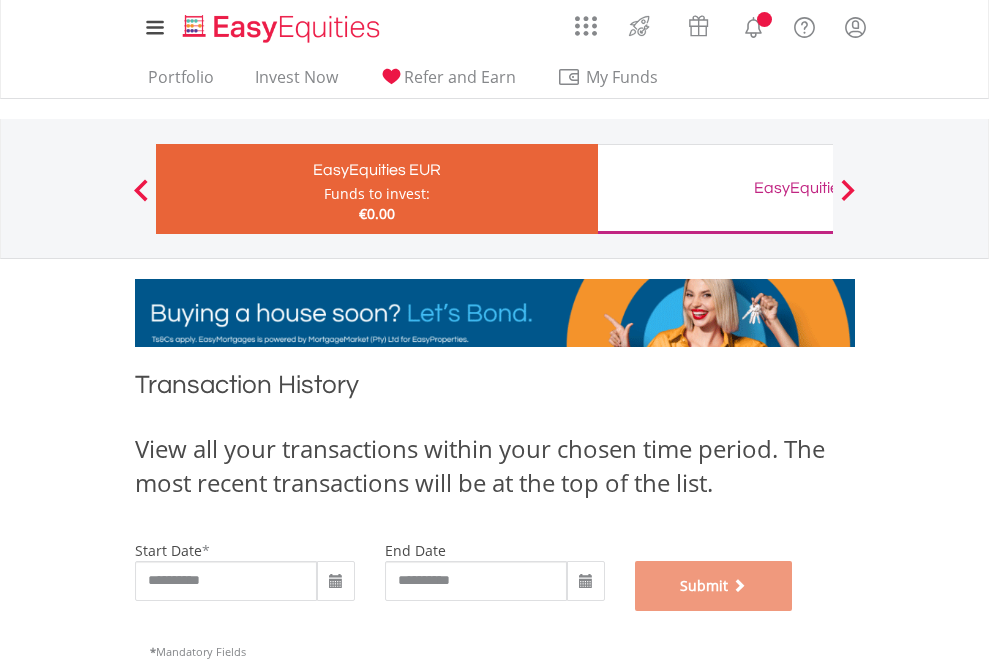 scroll, scrollTop: 811, scrollLeft: 0, axis: vertical 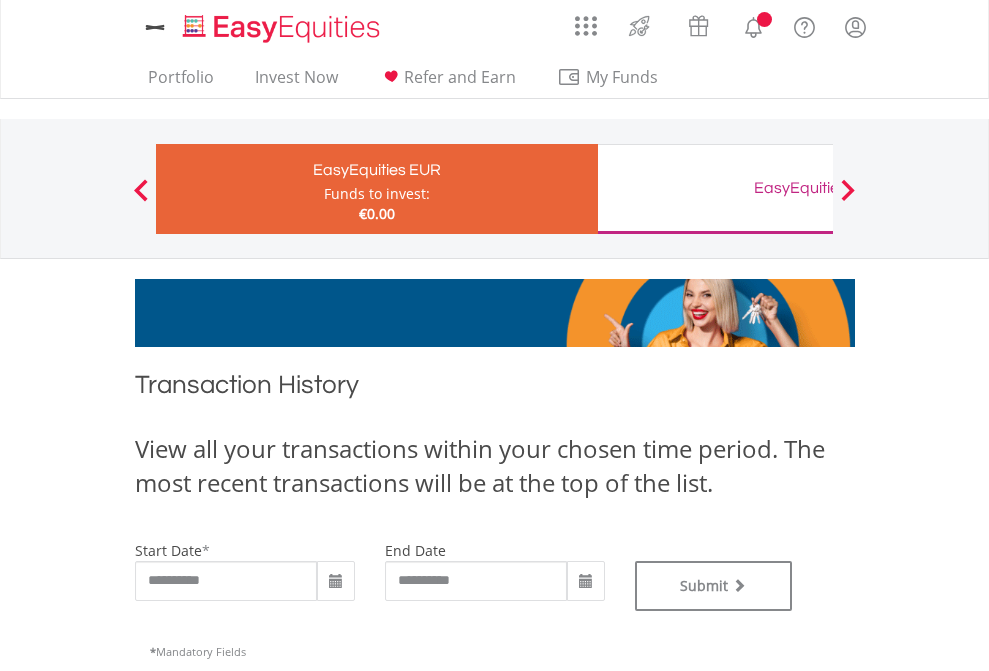 click on "EasyEquities GBP" at bounding box center (818, 188) 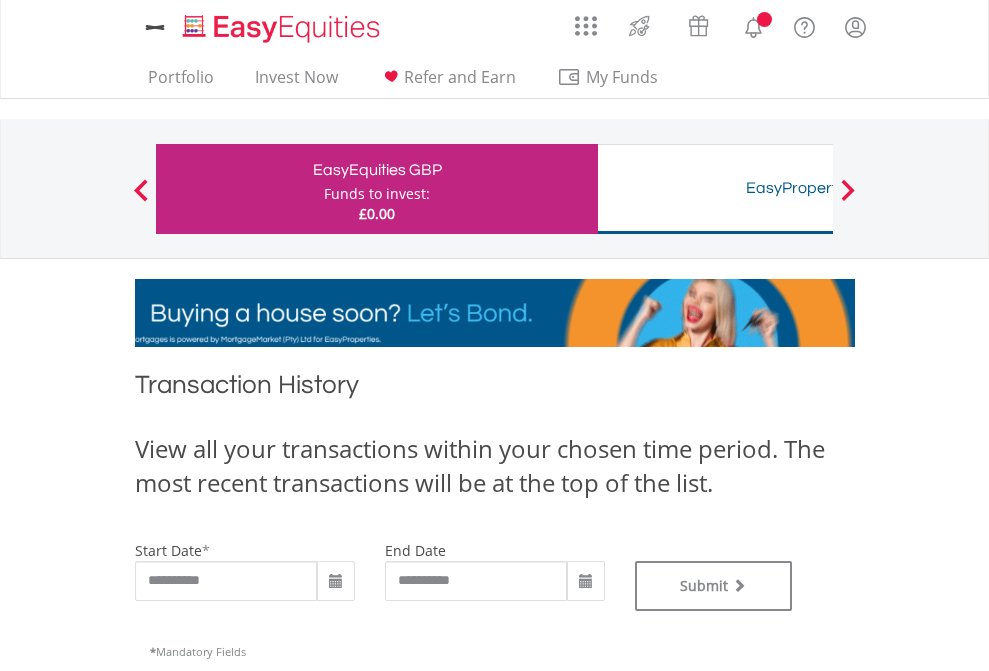 scroll, scrollTop: 0, scrollLeft: 0, axis: both 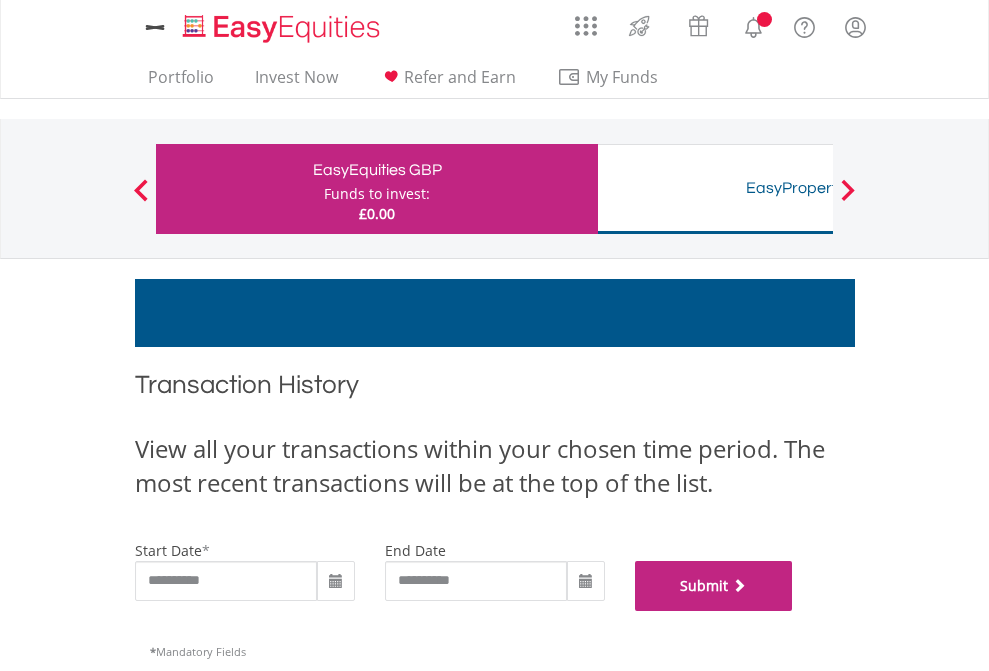 click on "Submit" at bounding box center [714, 586] 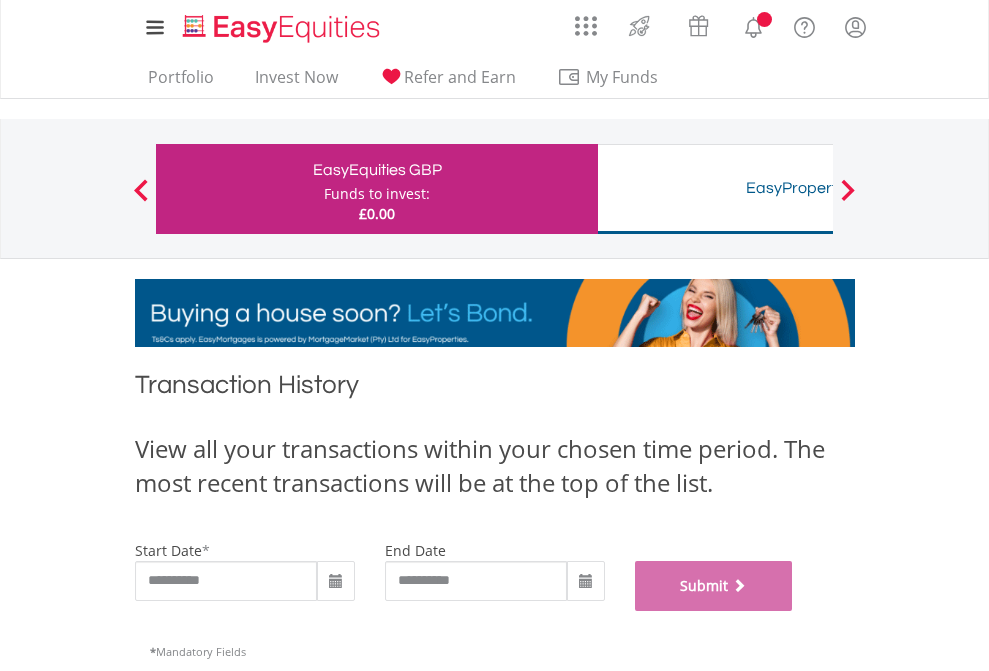 scroll, scrollTop: 811, scrollLeft: 0, axis: vertical 